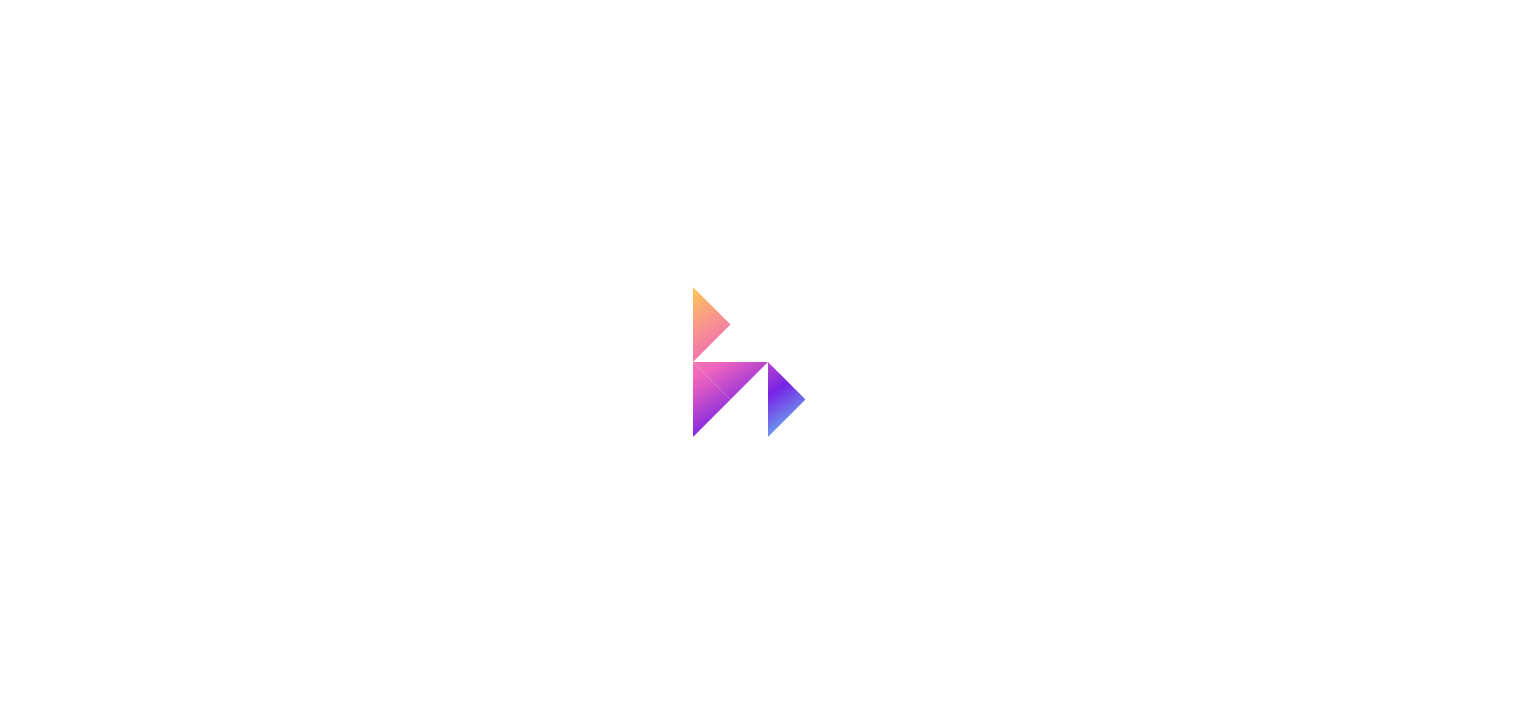 scroll, scrollTop: 0, scrollLeft: 0, axis: both 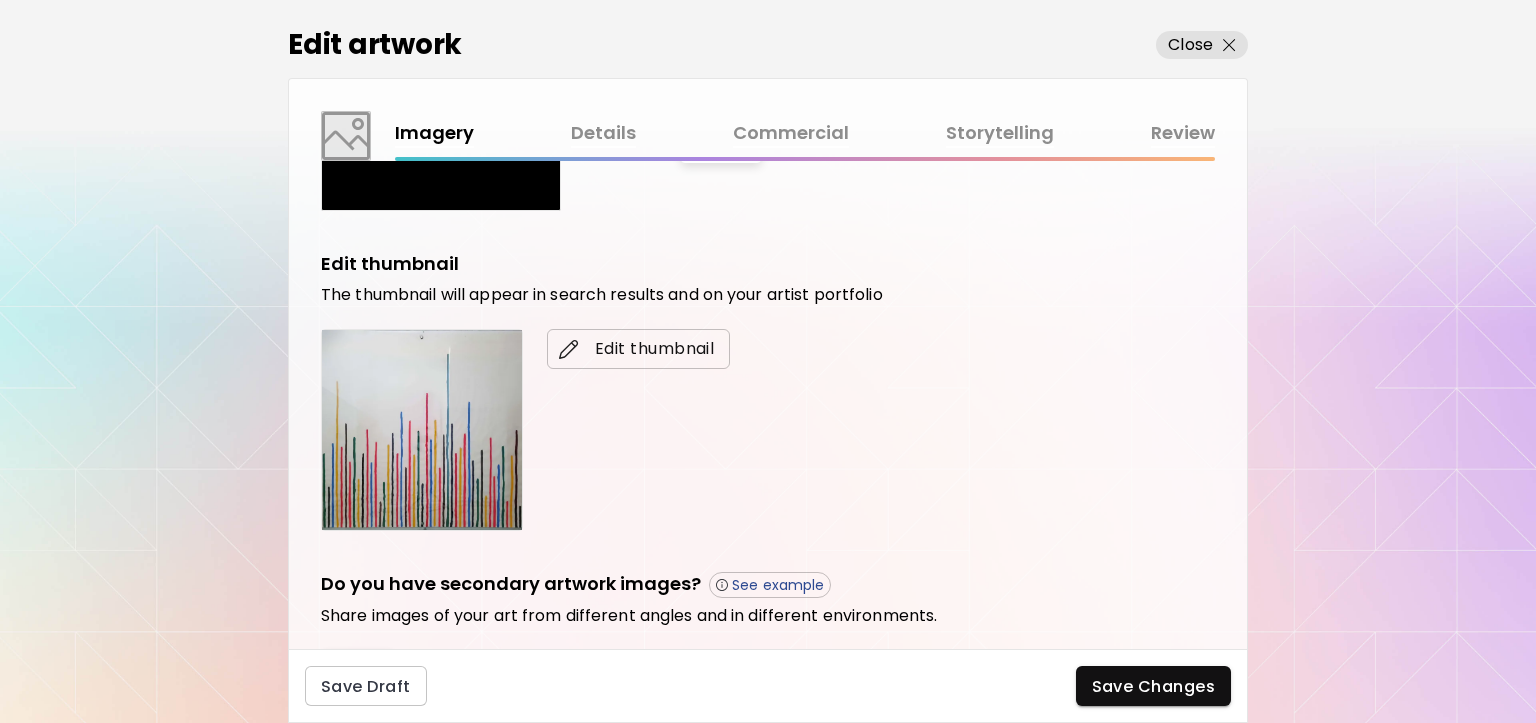 click on "Edit thumbnail" at bounding box center (638, 349) 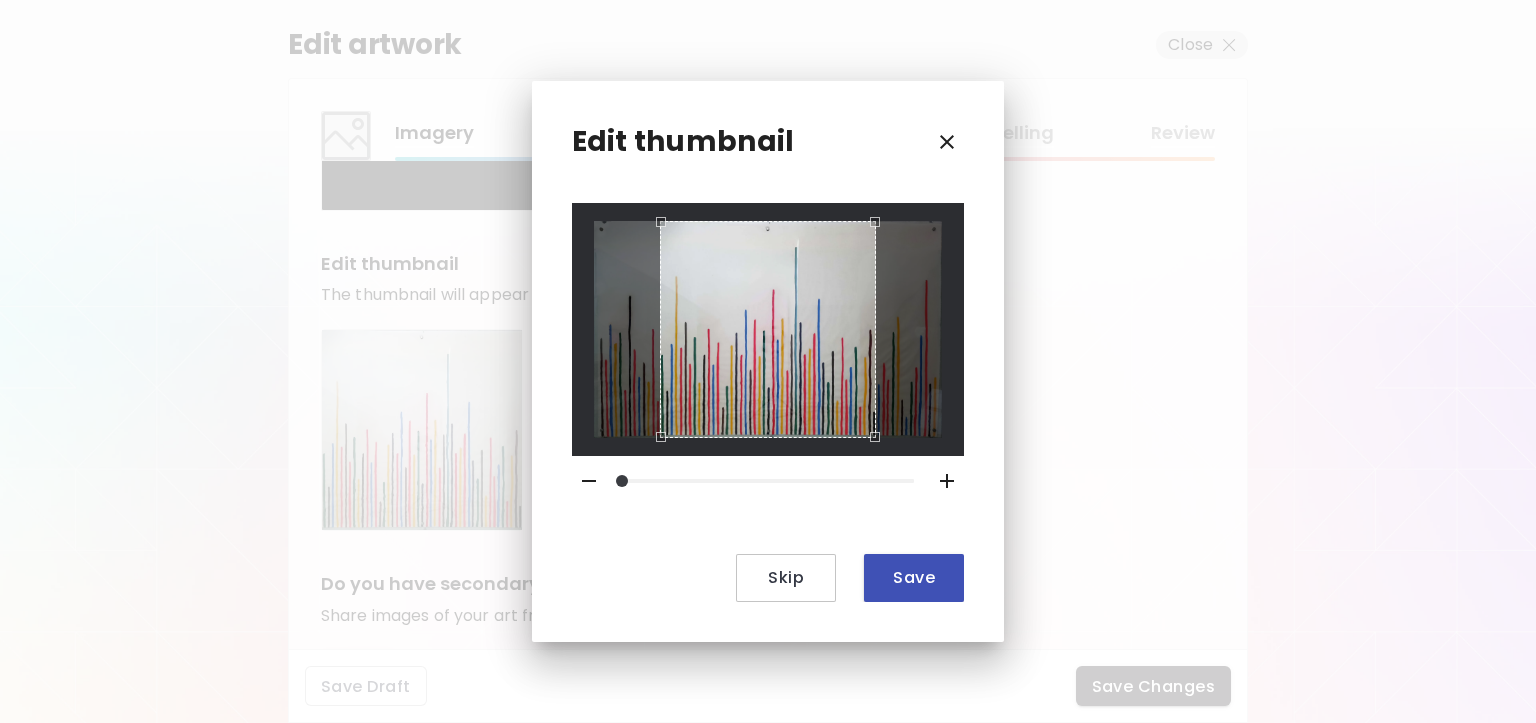 click on "Save" at bounding box center (914, 577) 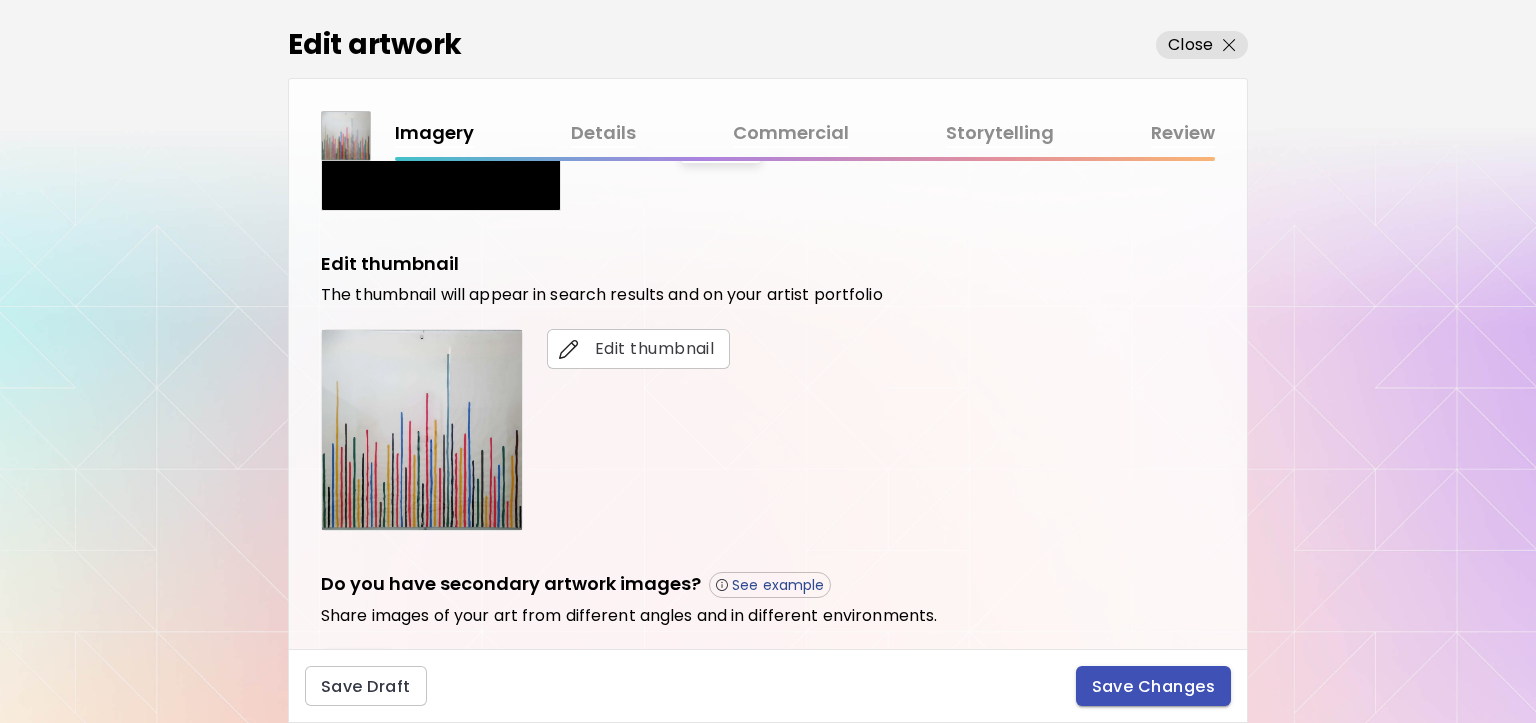 click on "Save Changes" at bounding box center [1154, 686] 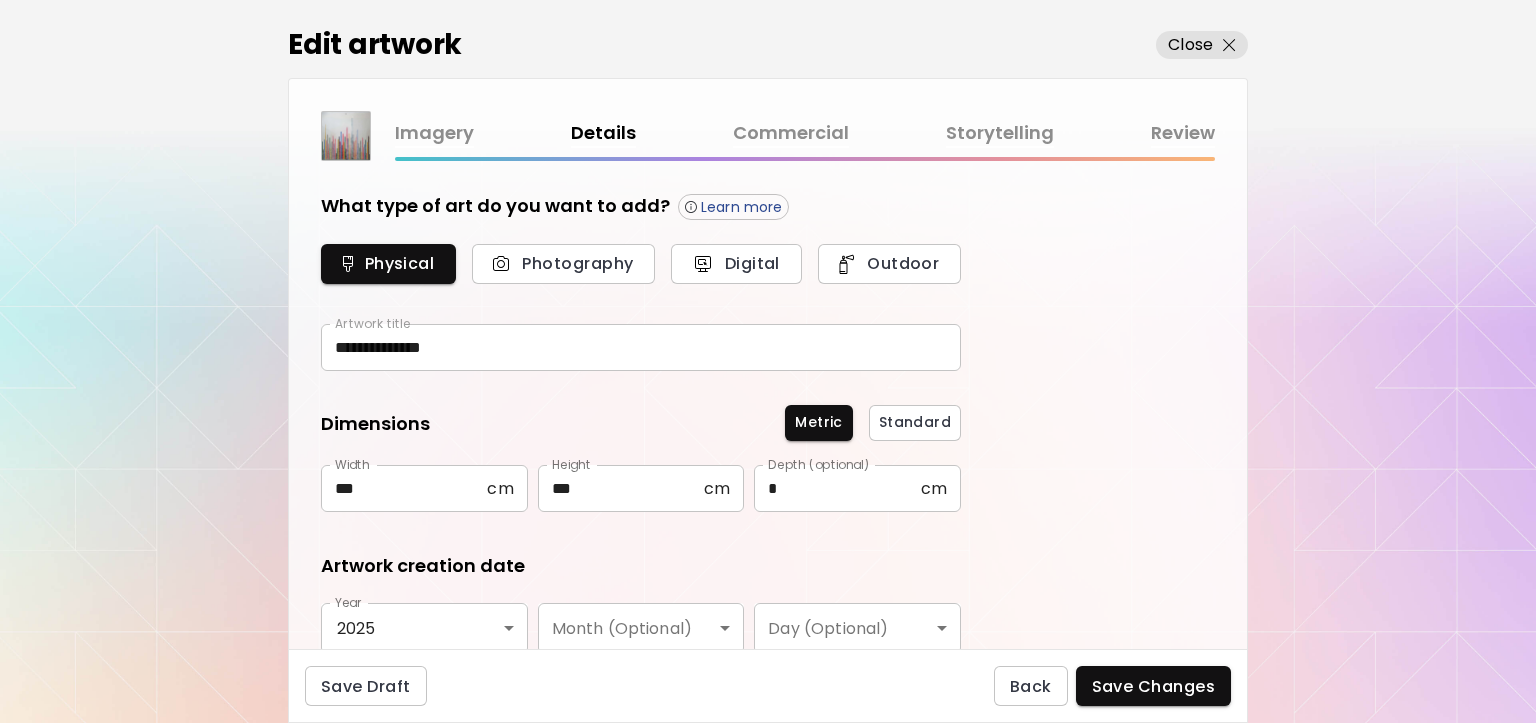 type on "********" 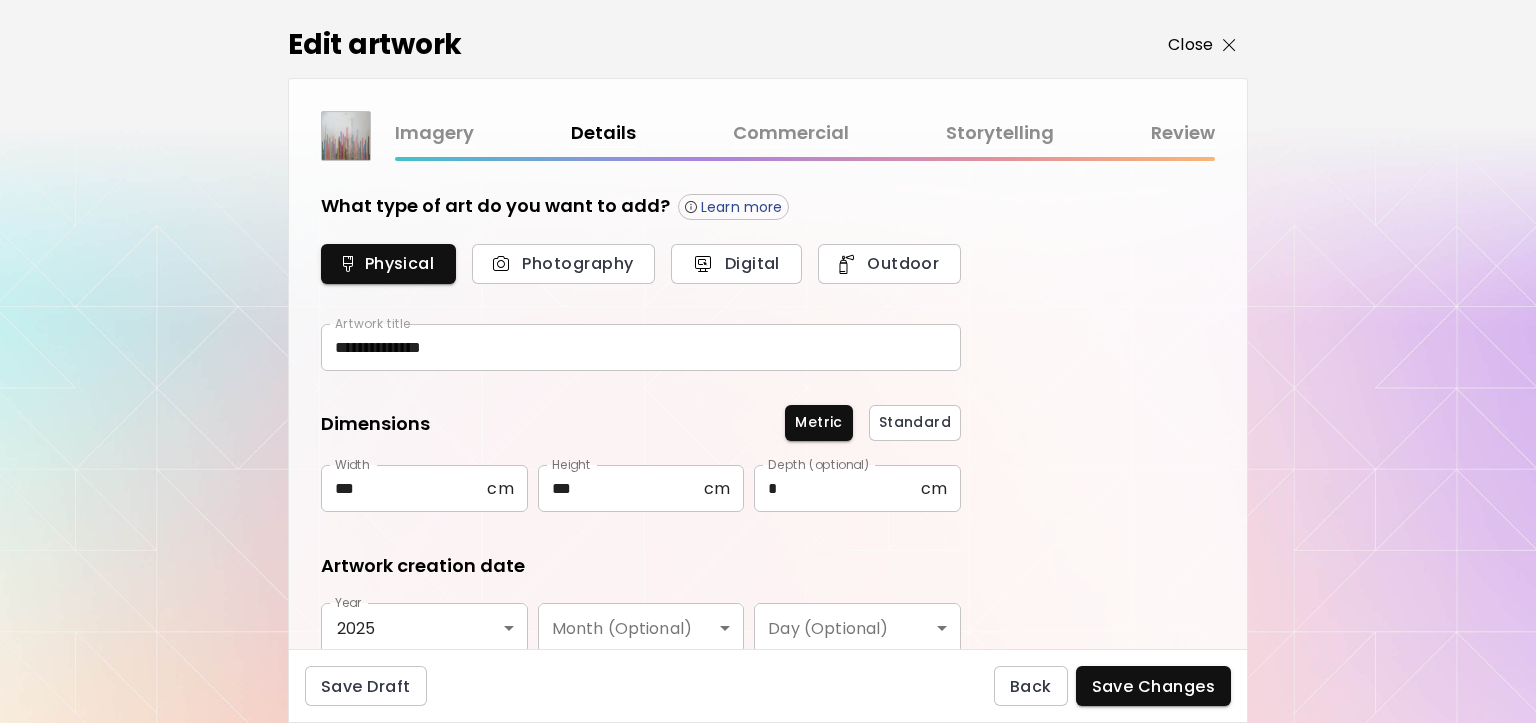 click on "Close" at bounding box center (1190, 45) 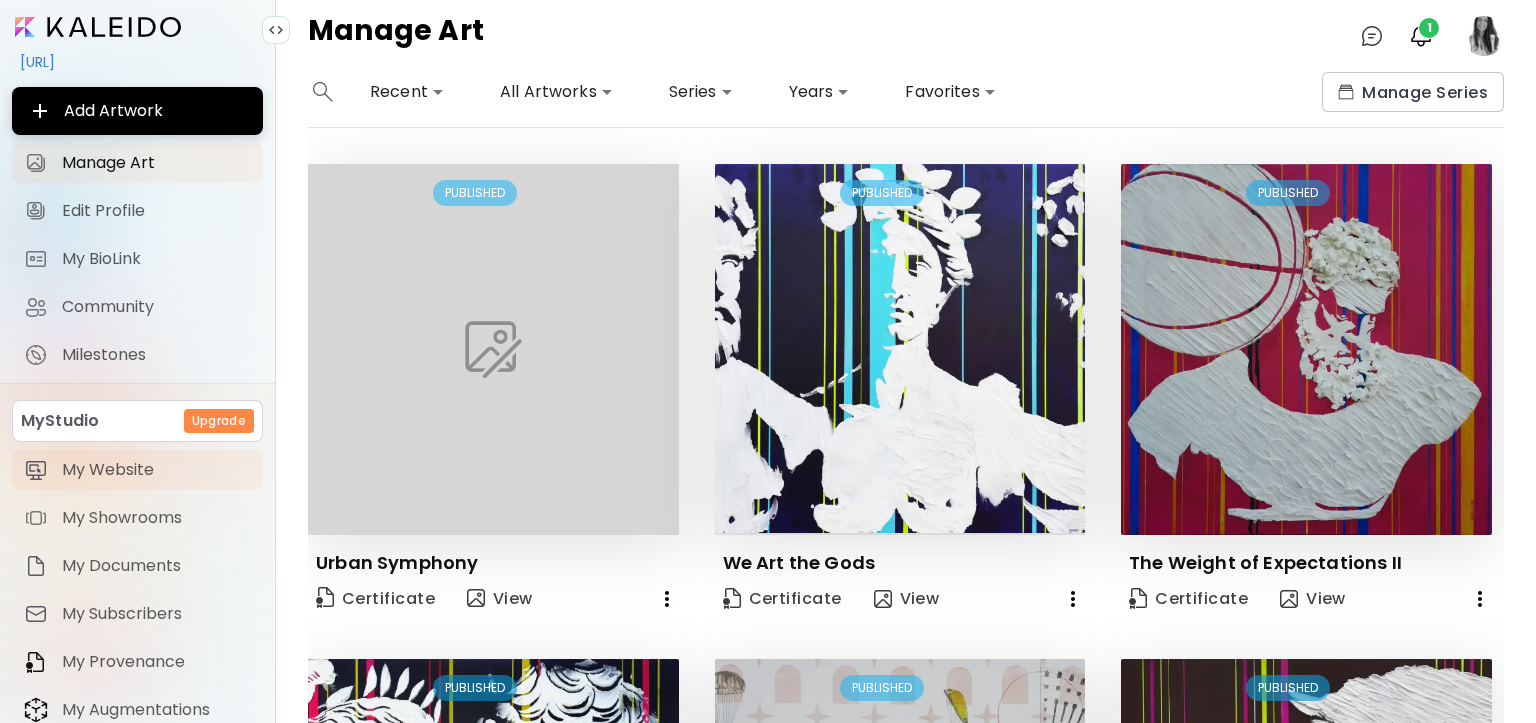 scroll, scrollTop: 0, scrollLeft: 0, axis: both 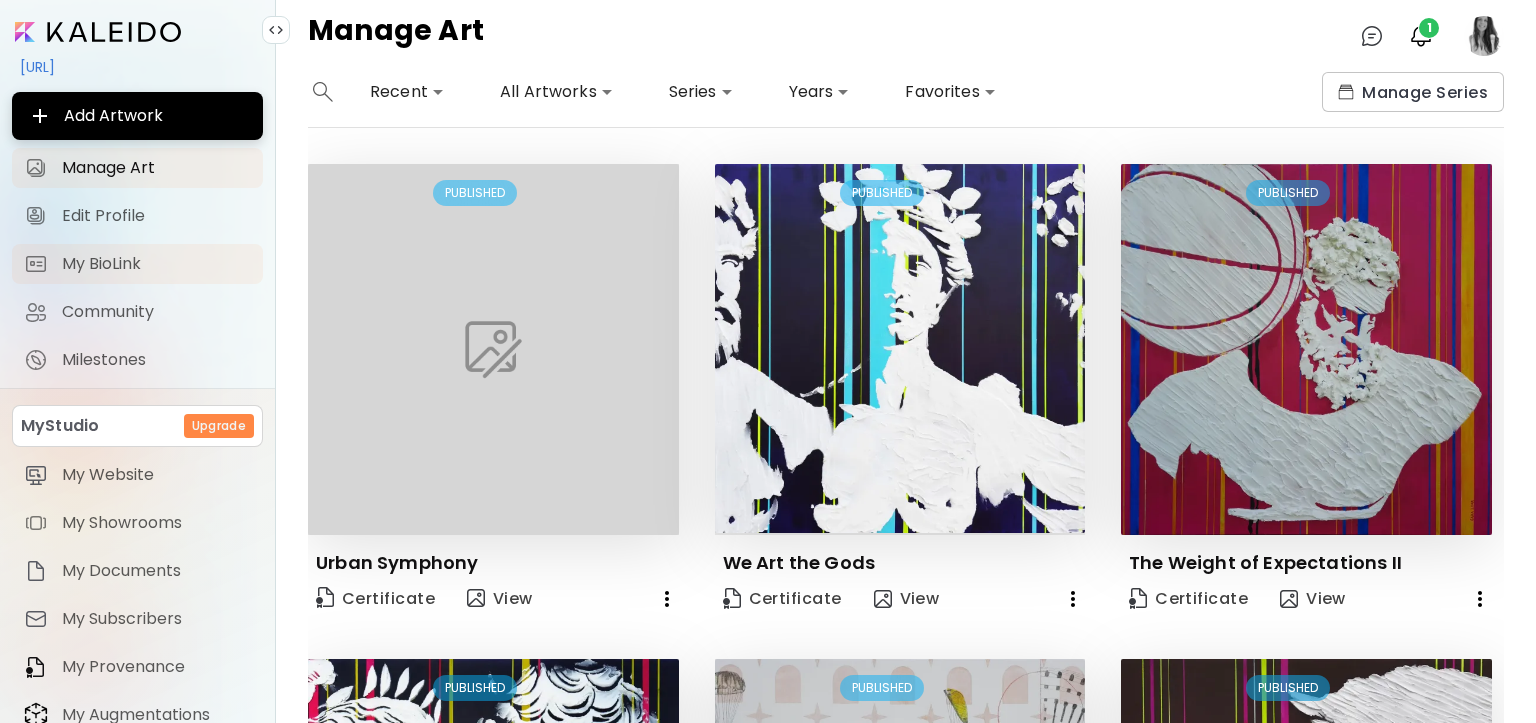 click on "My BioLink" at bounding box center [156, 264] 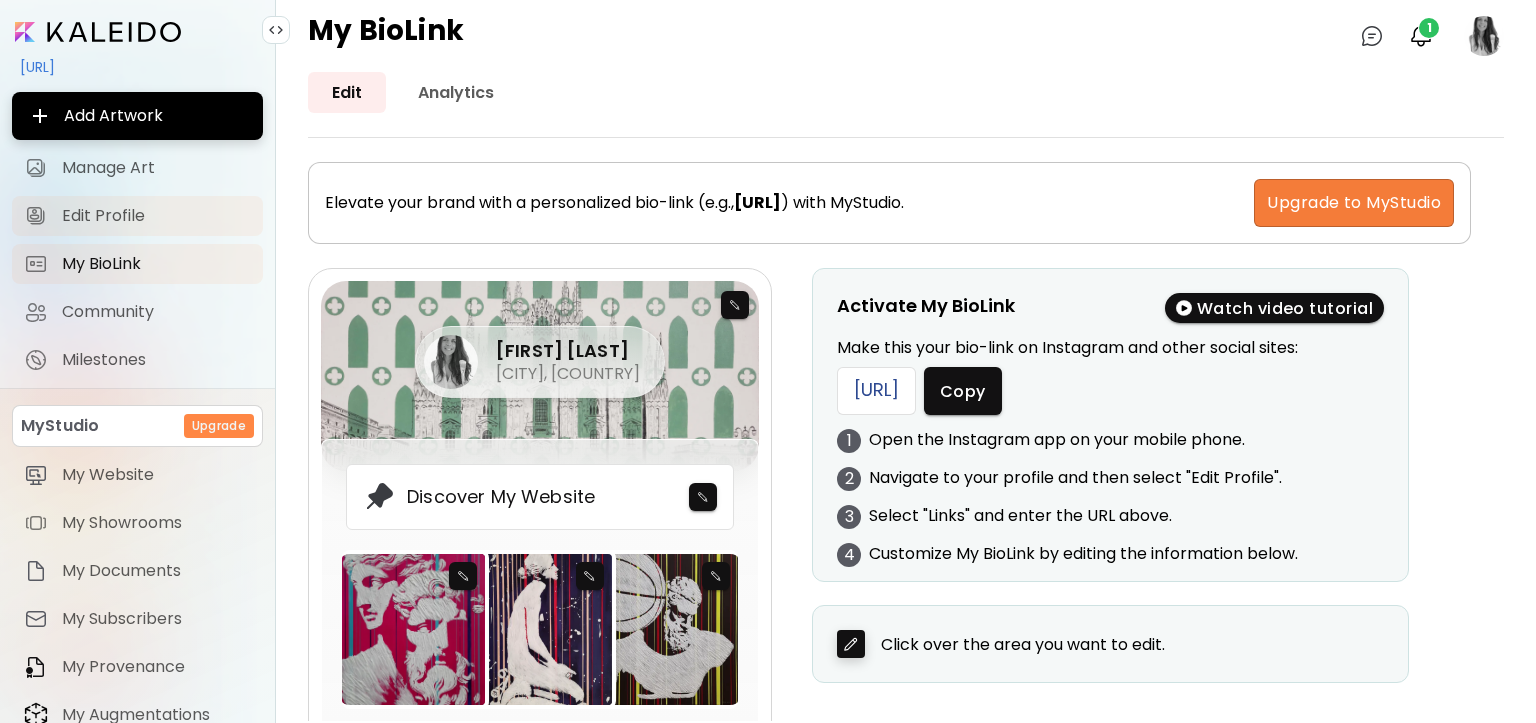click on "Edit Profile" at bounding box center (156, 216) 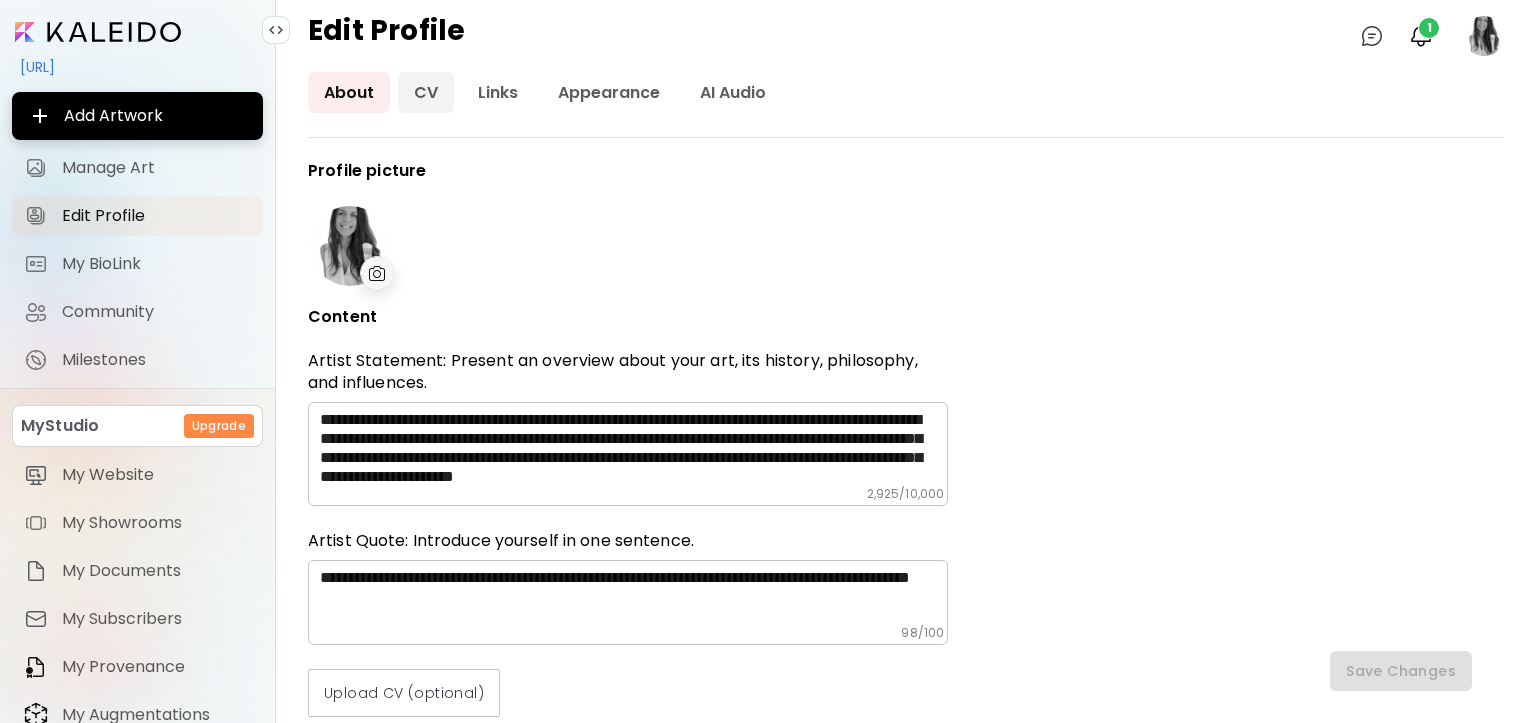 type on "*****" 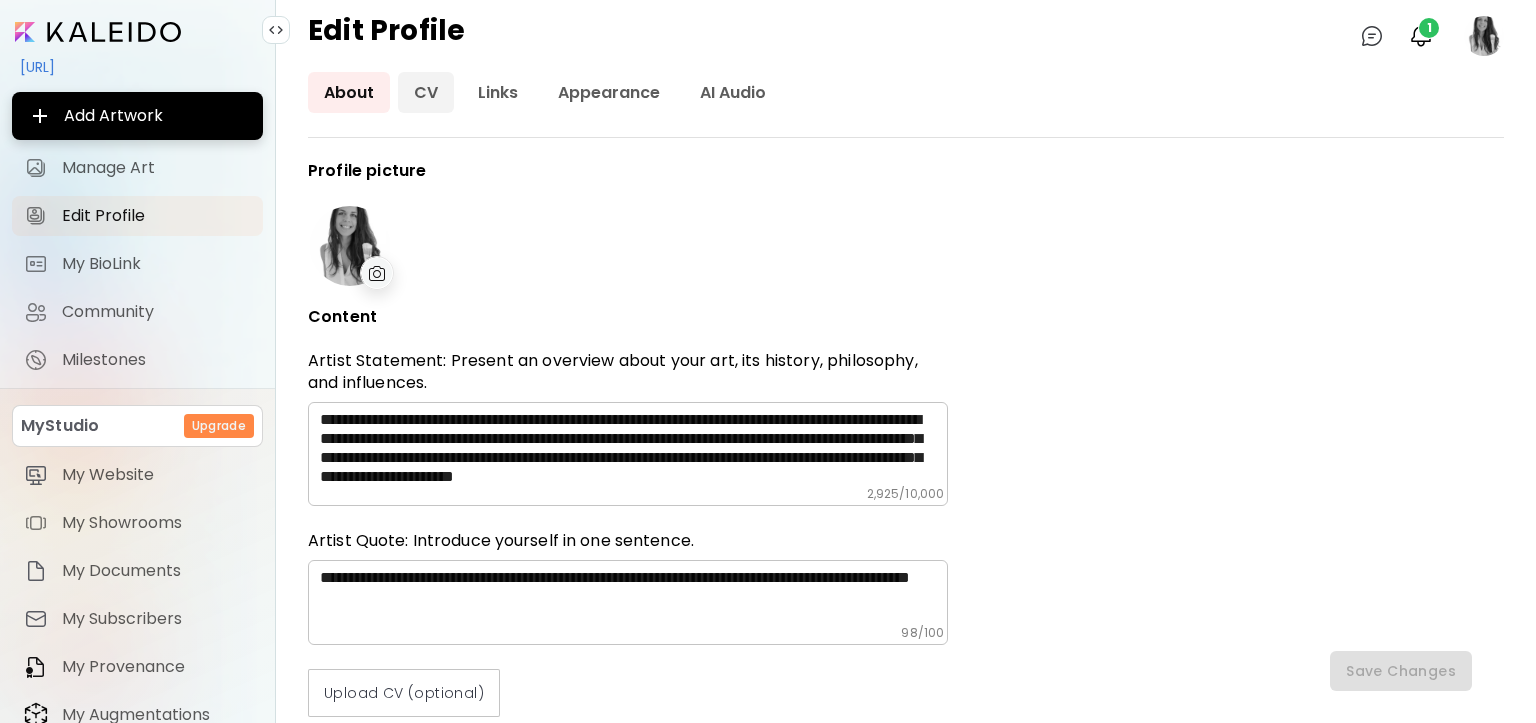 type on "******" 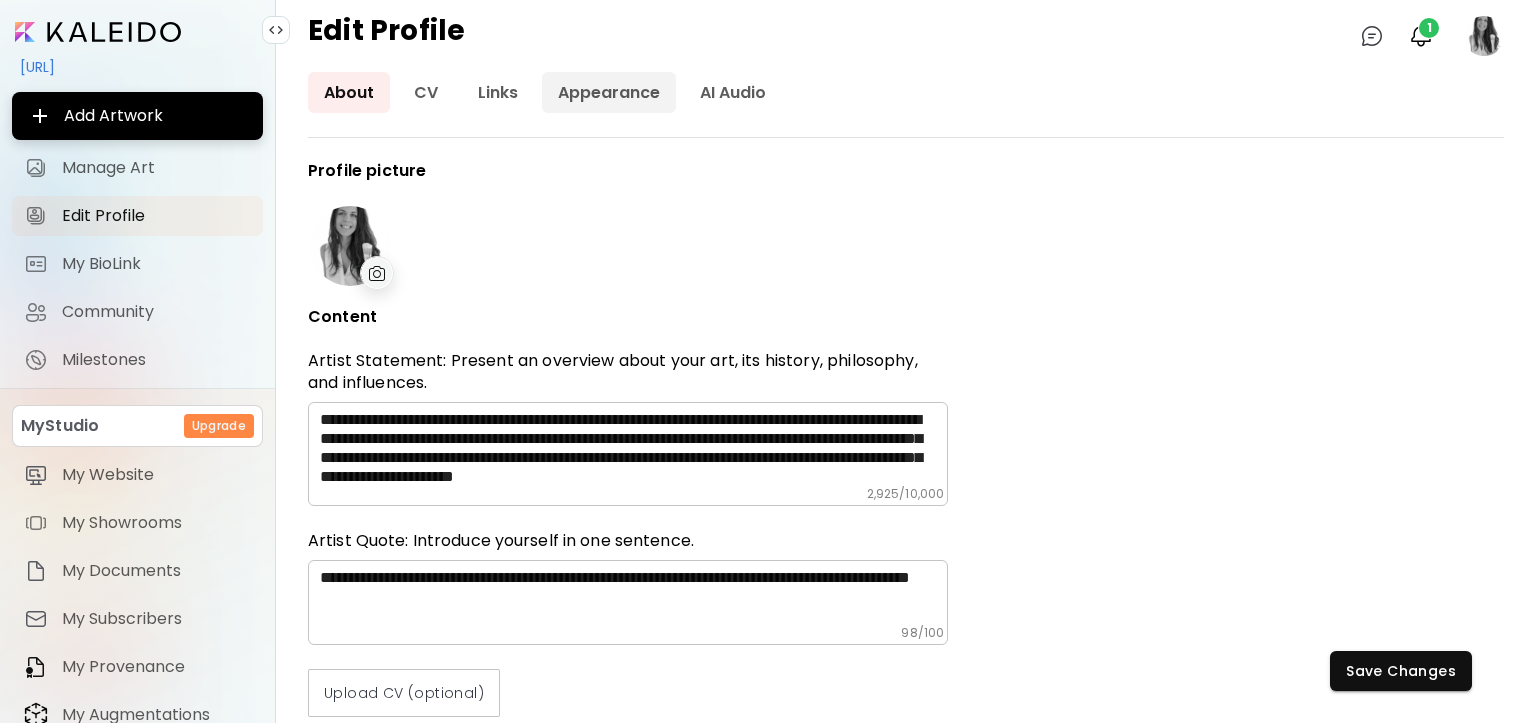 click on "Appearance" at bounding box center [609, 92] 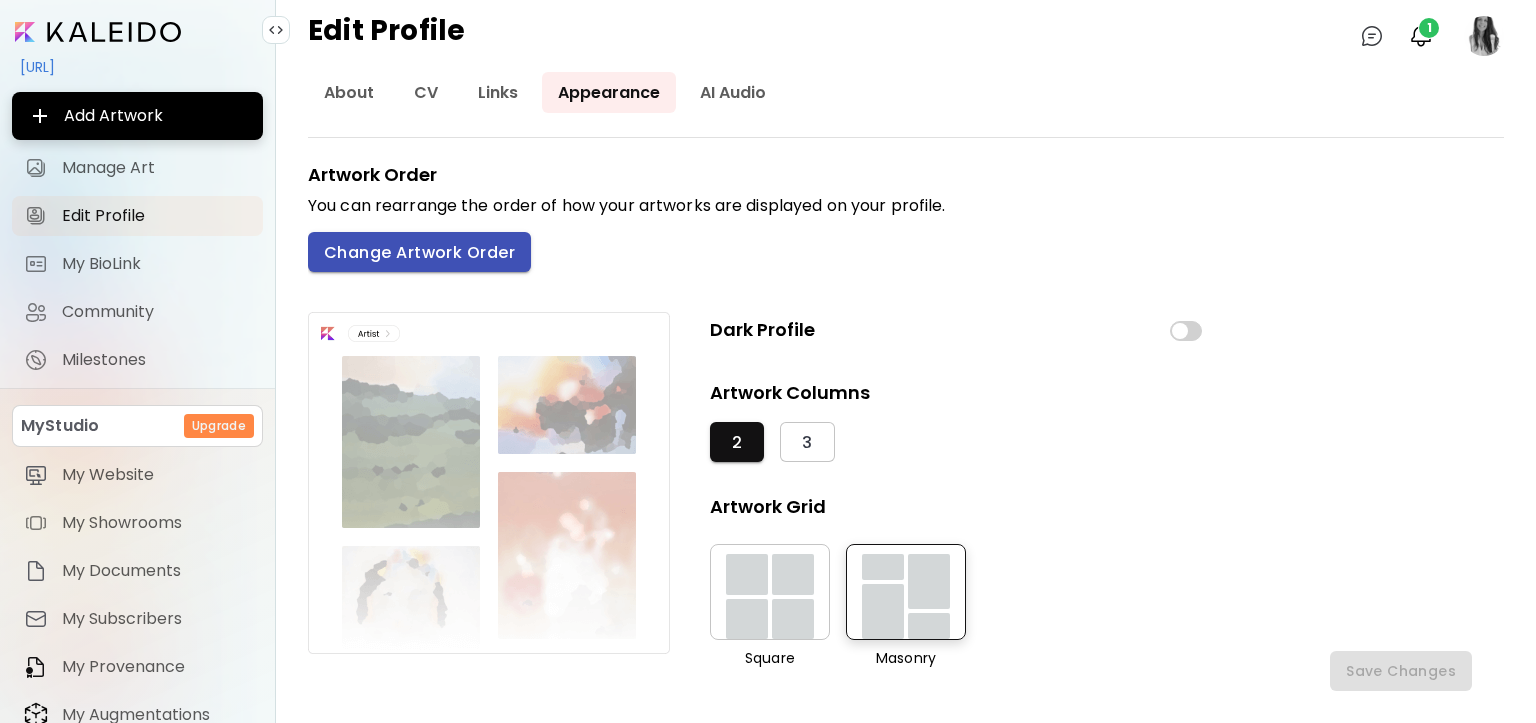 click on "Change Artwork Order" at bounding box center (419, 252) 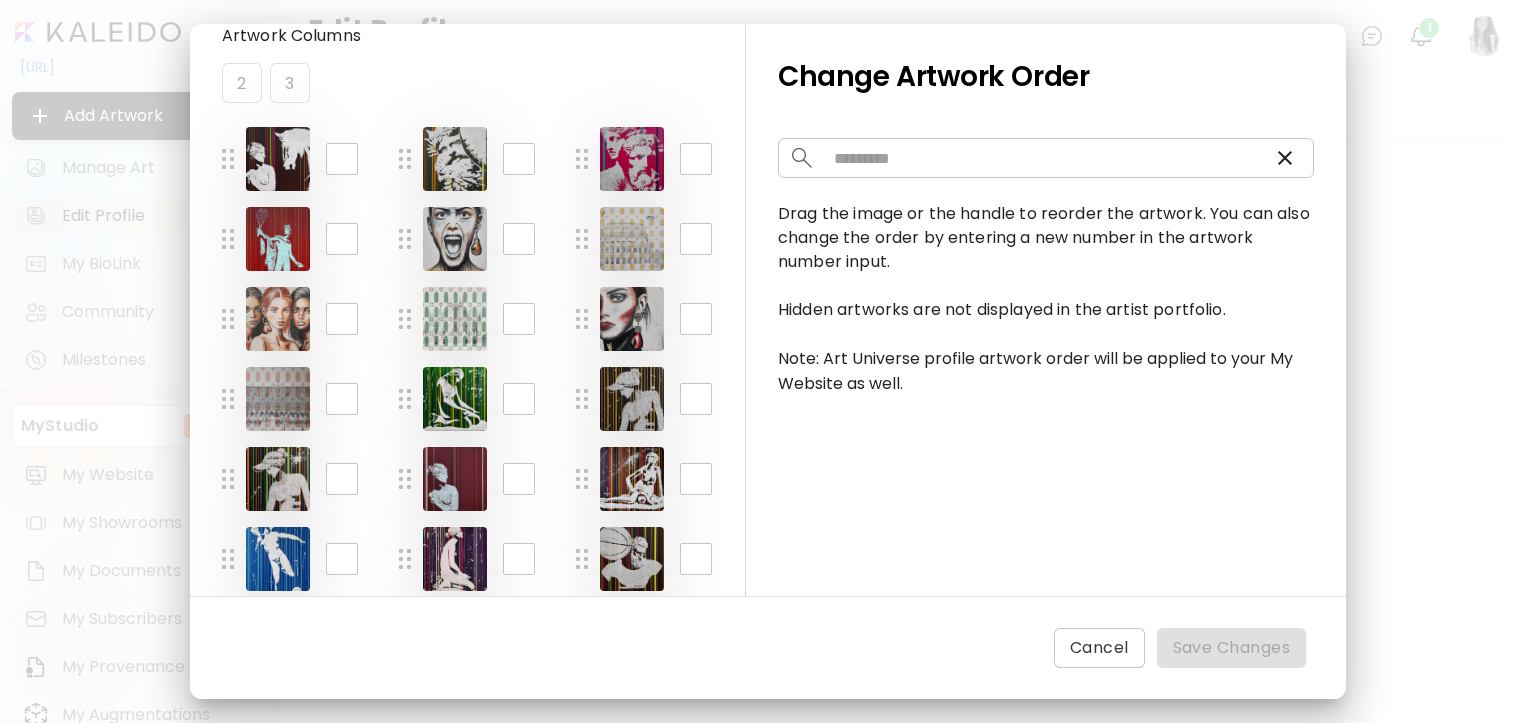 scroll, scrollTop: 617, scrollLeft: 0, axis: vertical 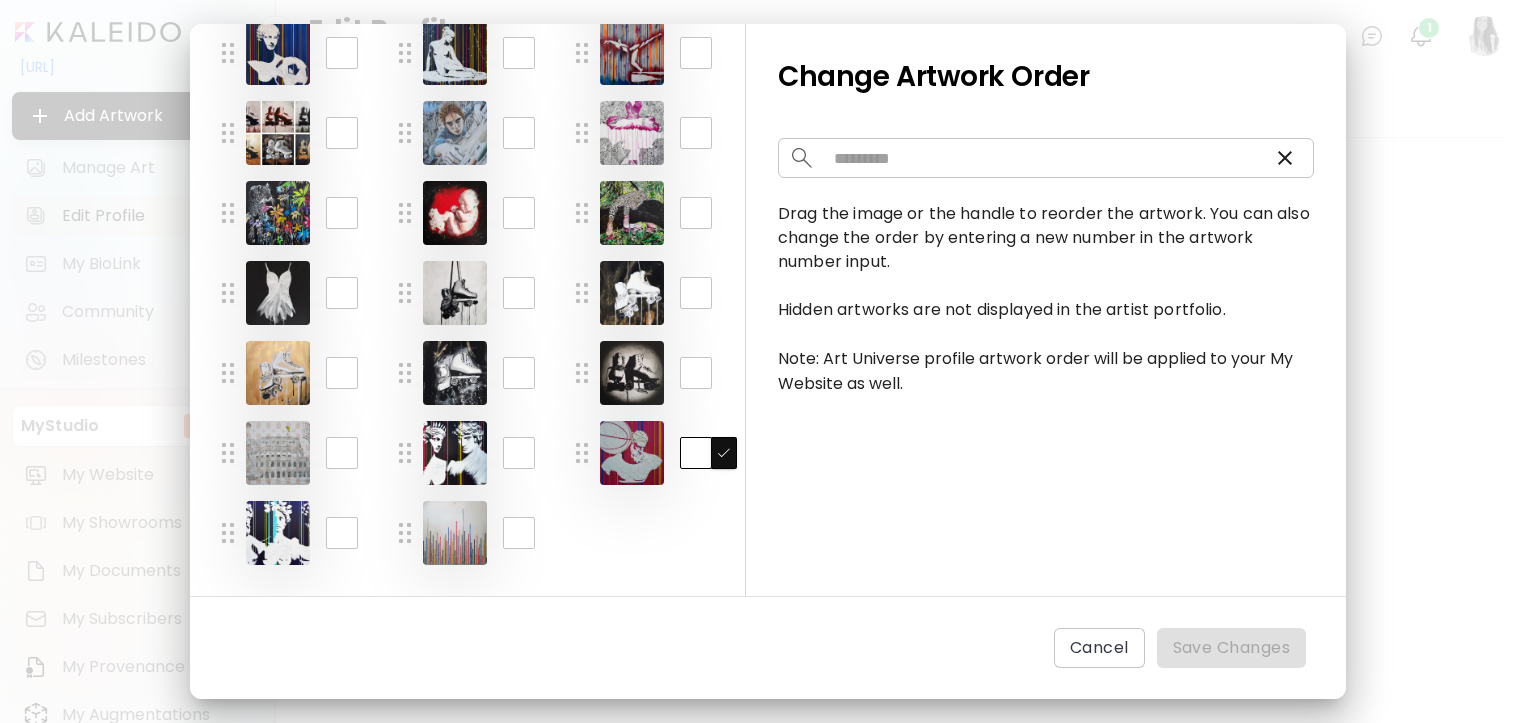drag, startPoint x: 700, startPoint y: 459, endPoint x: 653, endPoint y: 458, distance: 47.010635 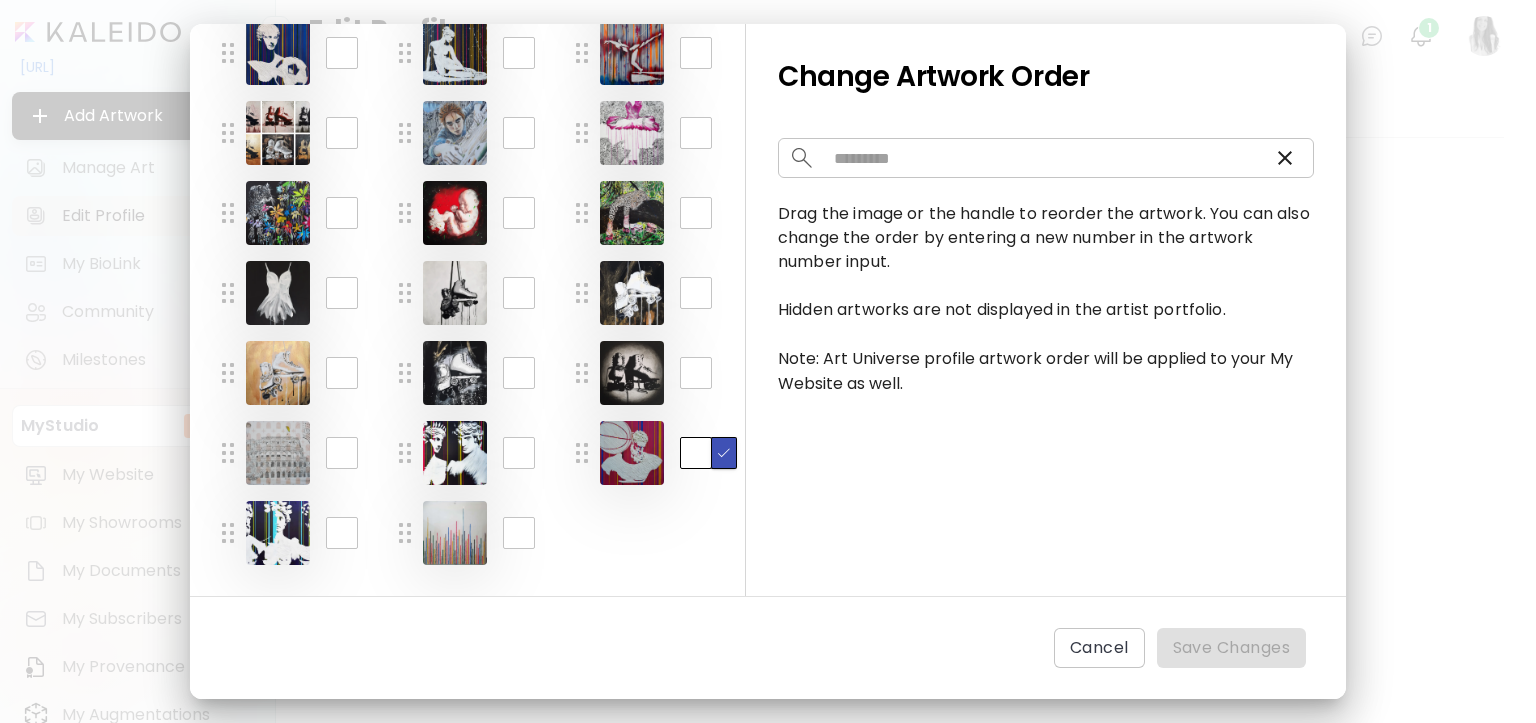 type on "*" 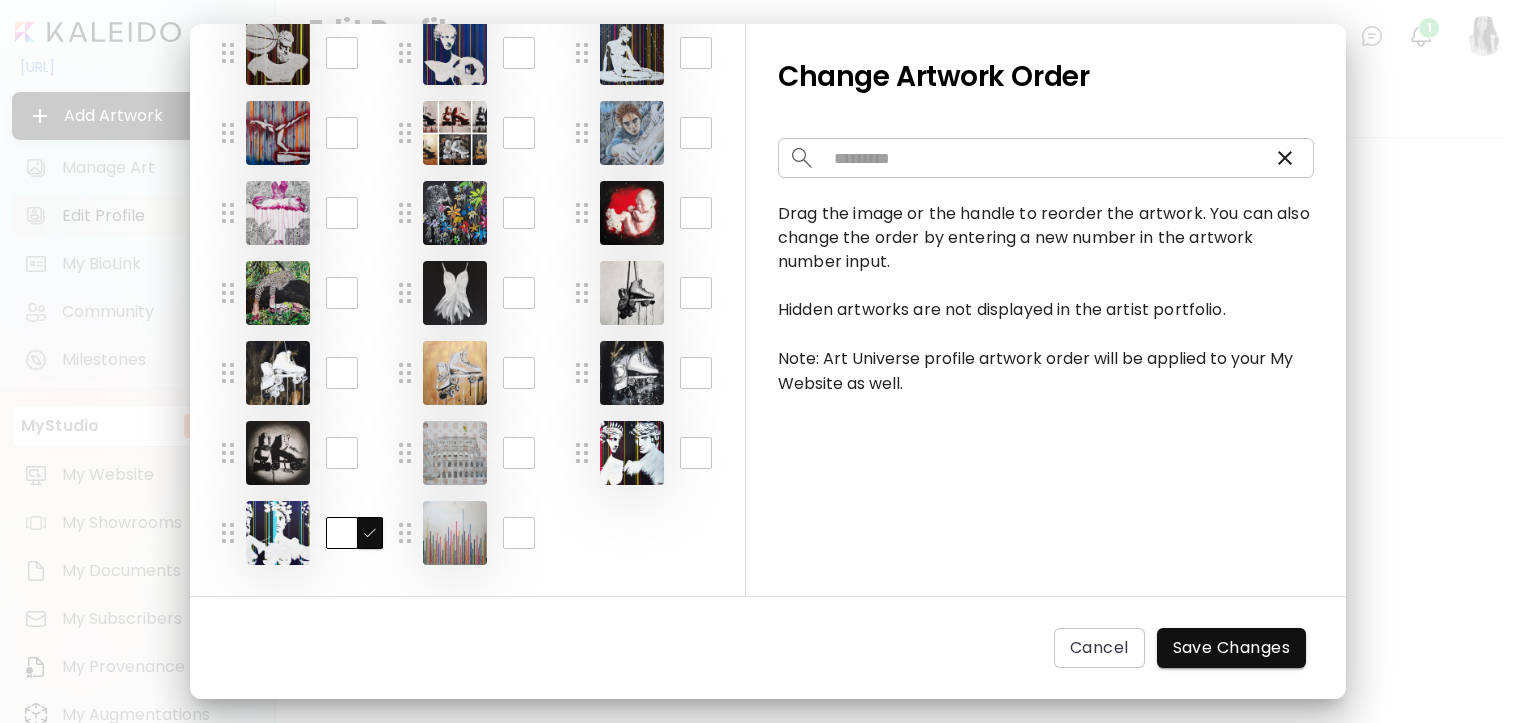 drag, startPoint x: 352, startPoint y: 536, endPoint x: 390, endPoint y: 536, distance: 38 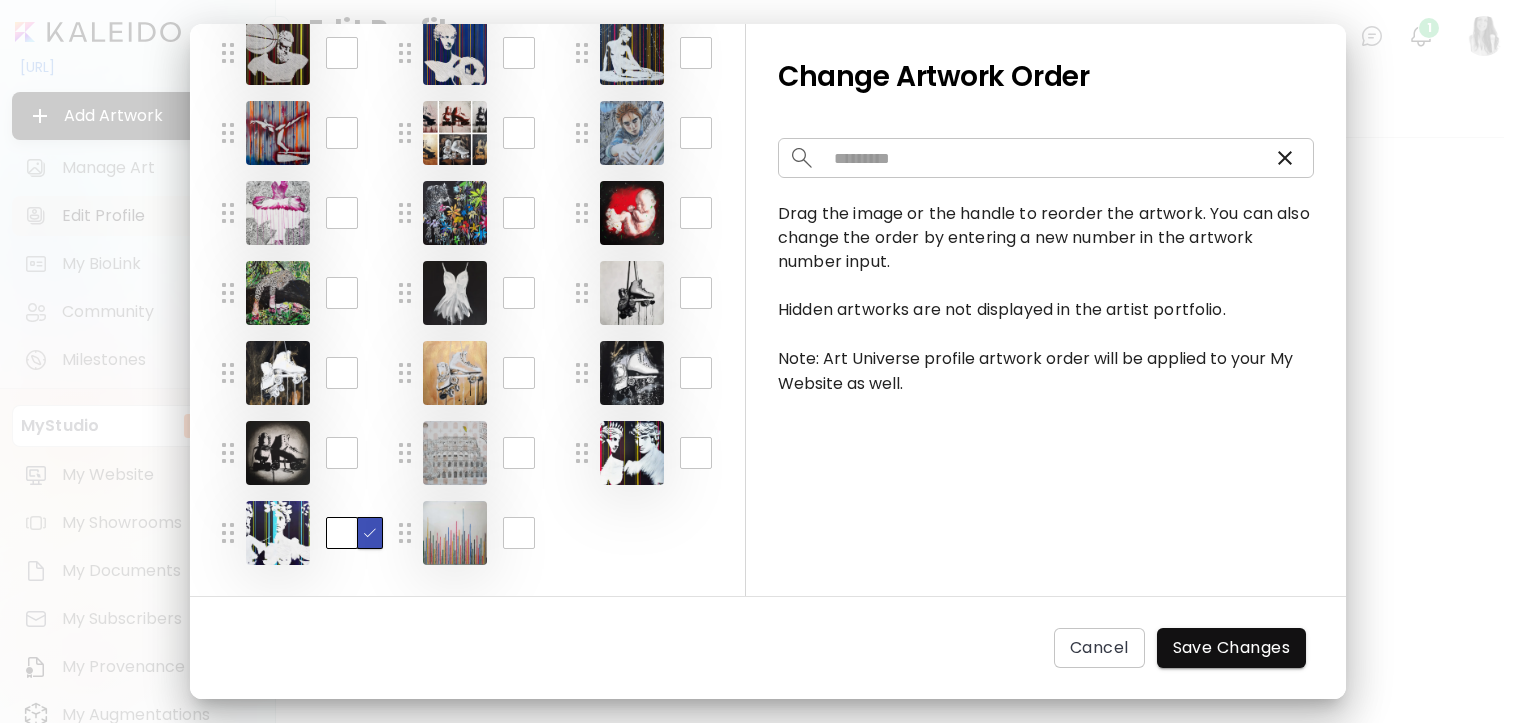 type on "*" 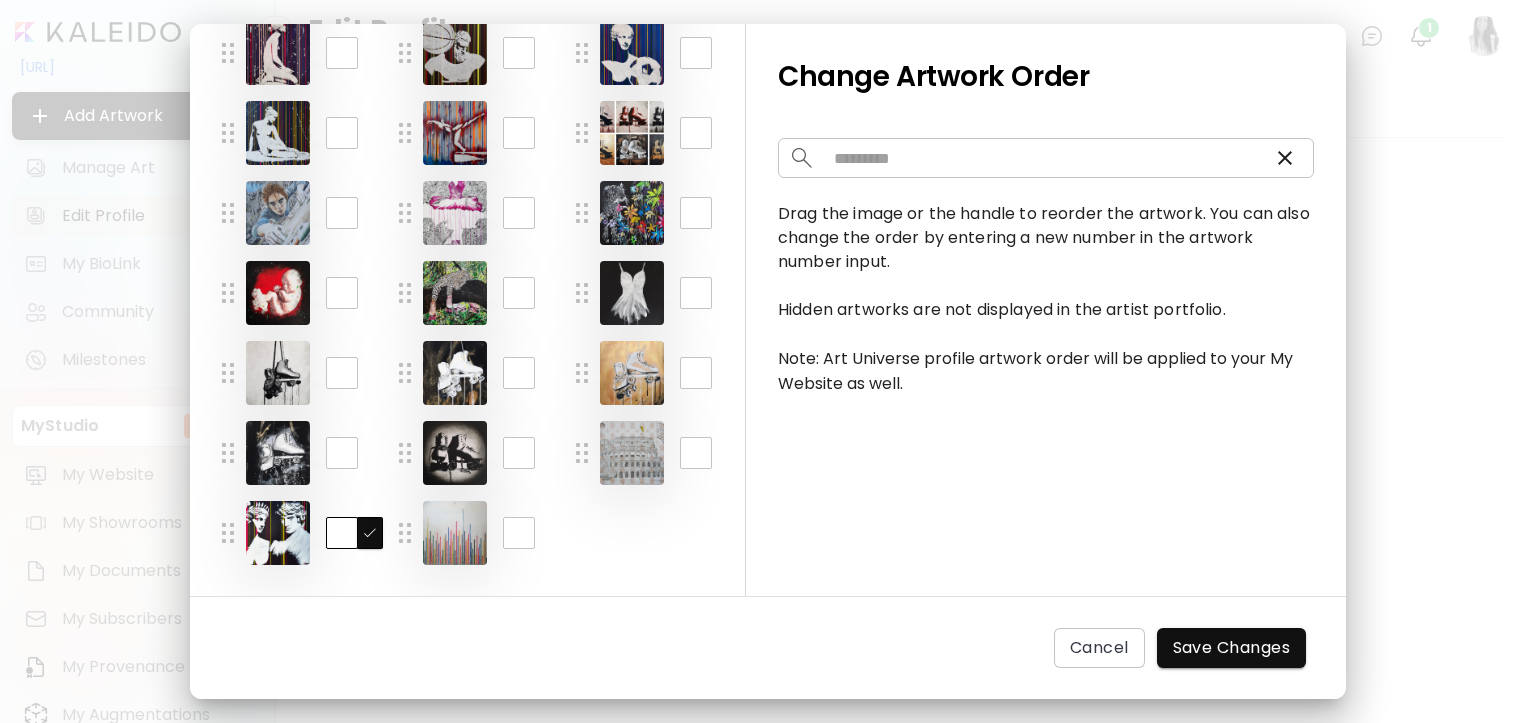 drag, startPoint x: 348, startPoint y: 537, endPoint x: 327, endPoint y: 538, distance: 21.023796 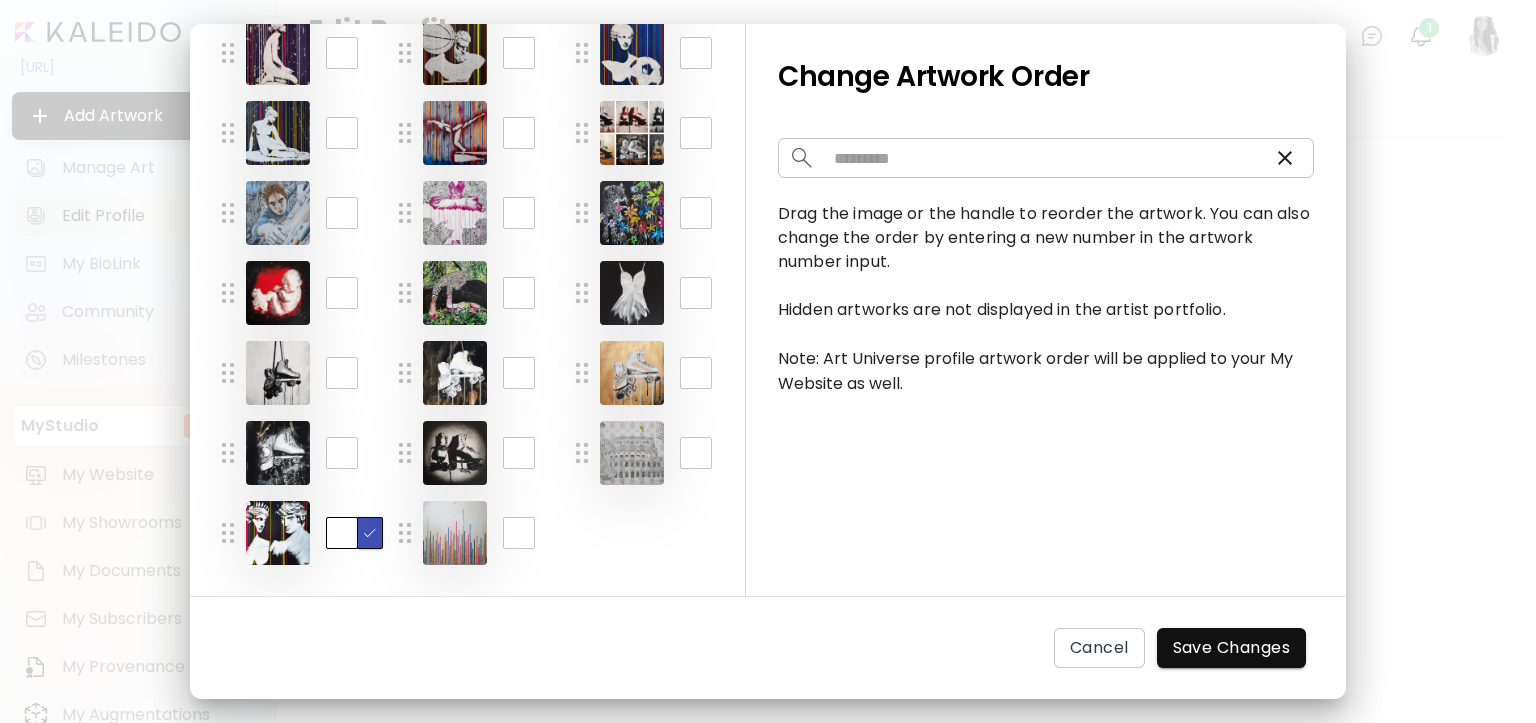 click at bounding box center [370, 533] 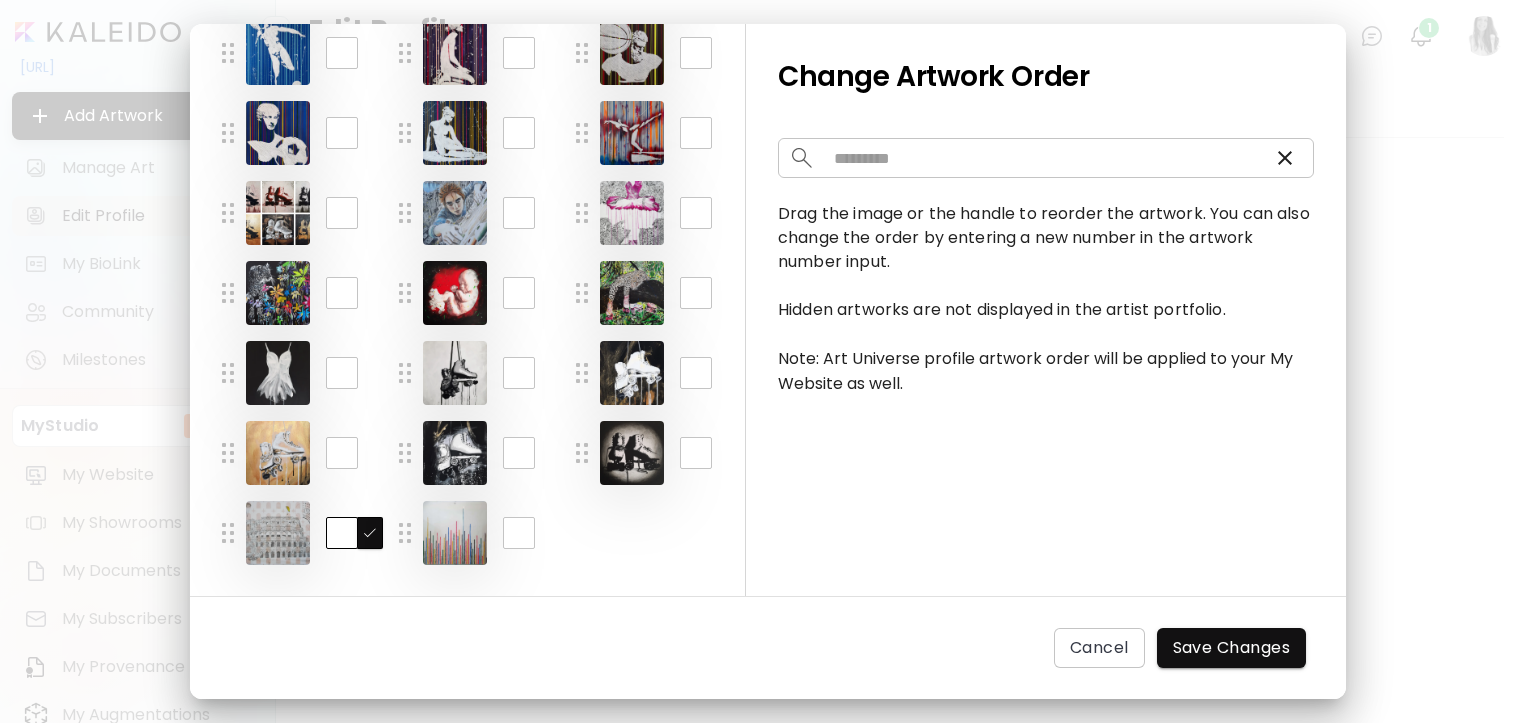 drag, startPoint x: 344, startPoint y: 540, endPoint x: 328, endPoint y: 540, distance: 16 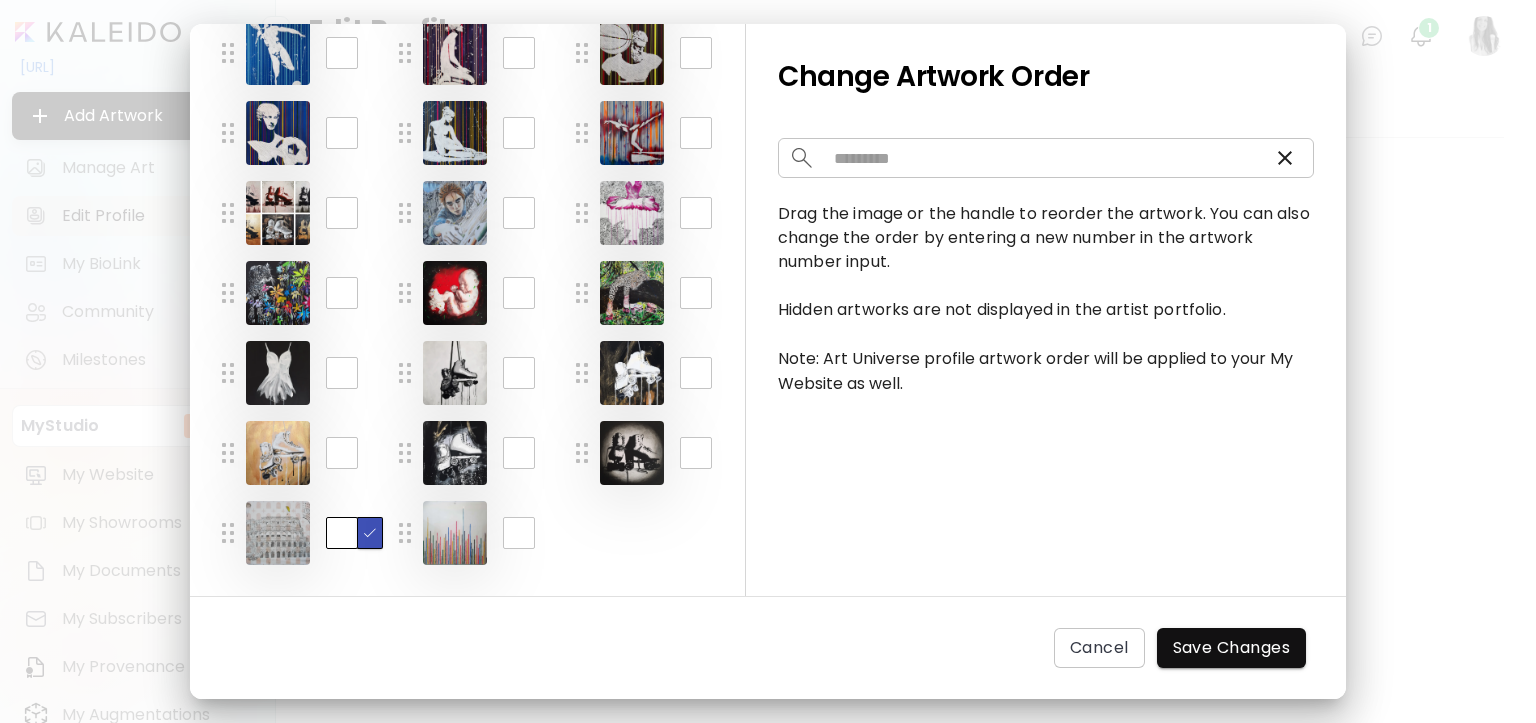 type on "*" 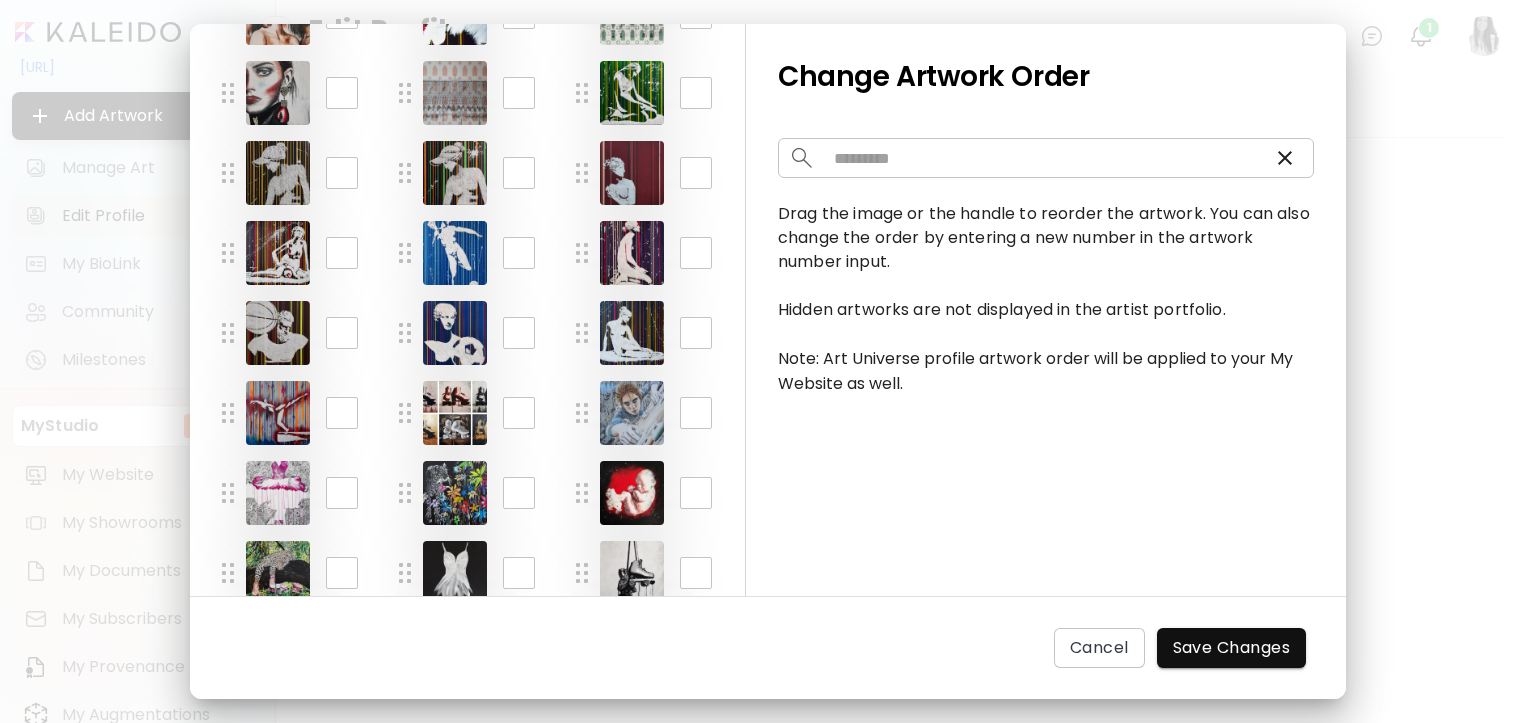 scroll, scrollTop: 317, scrollLeft: 0, axis: vertical 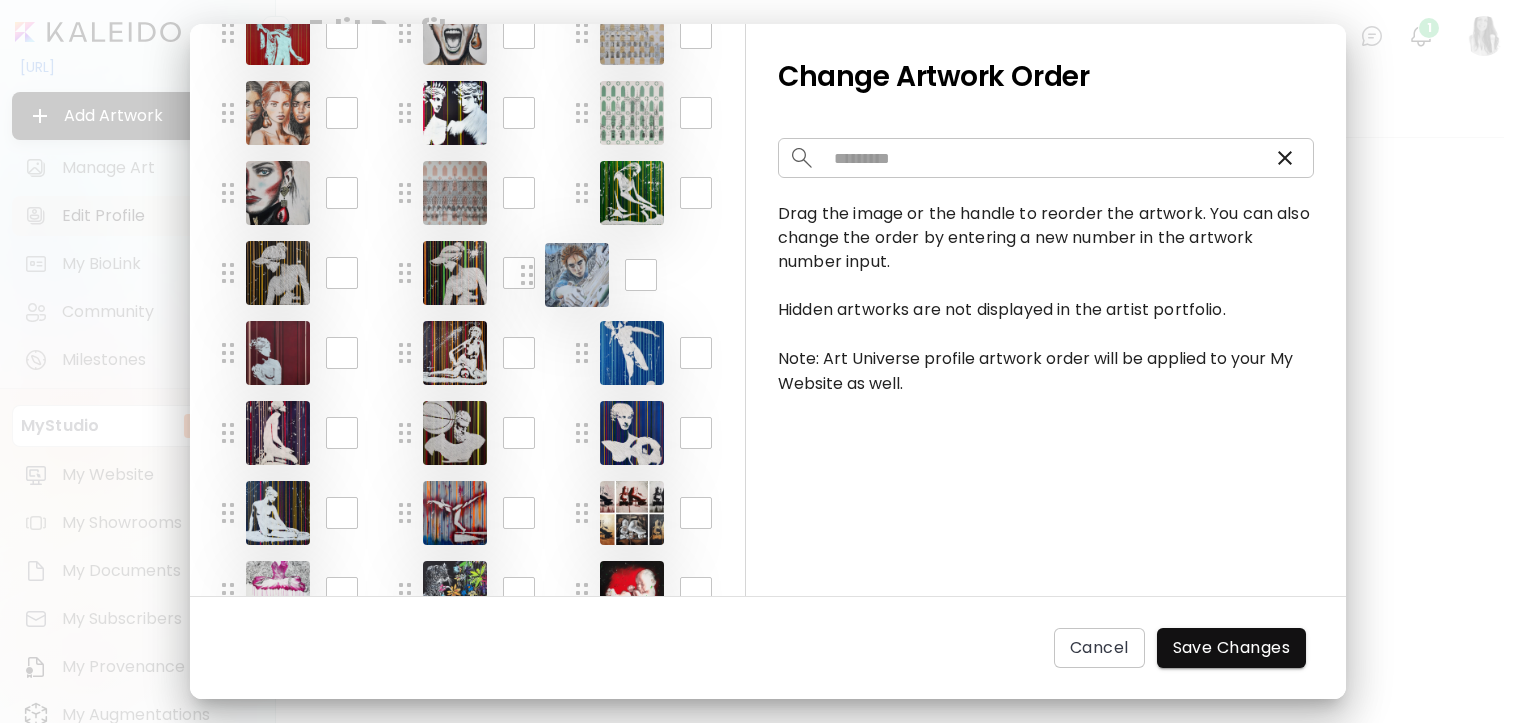 drag, startPoint x: 578, startPoint y: 515, endPoint x: 523, endPoint y: 277, distance: 244.27238 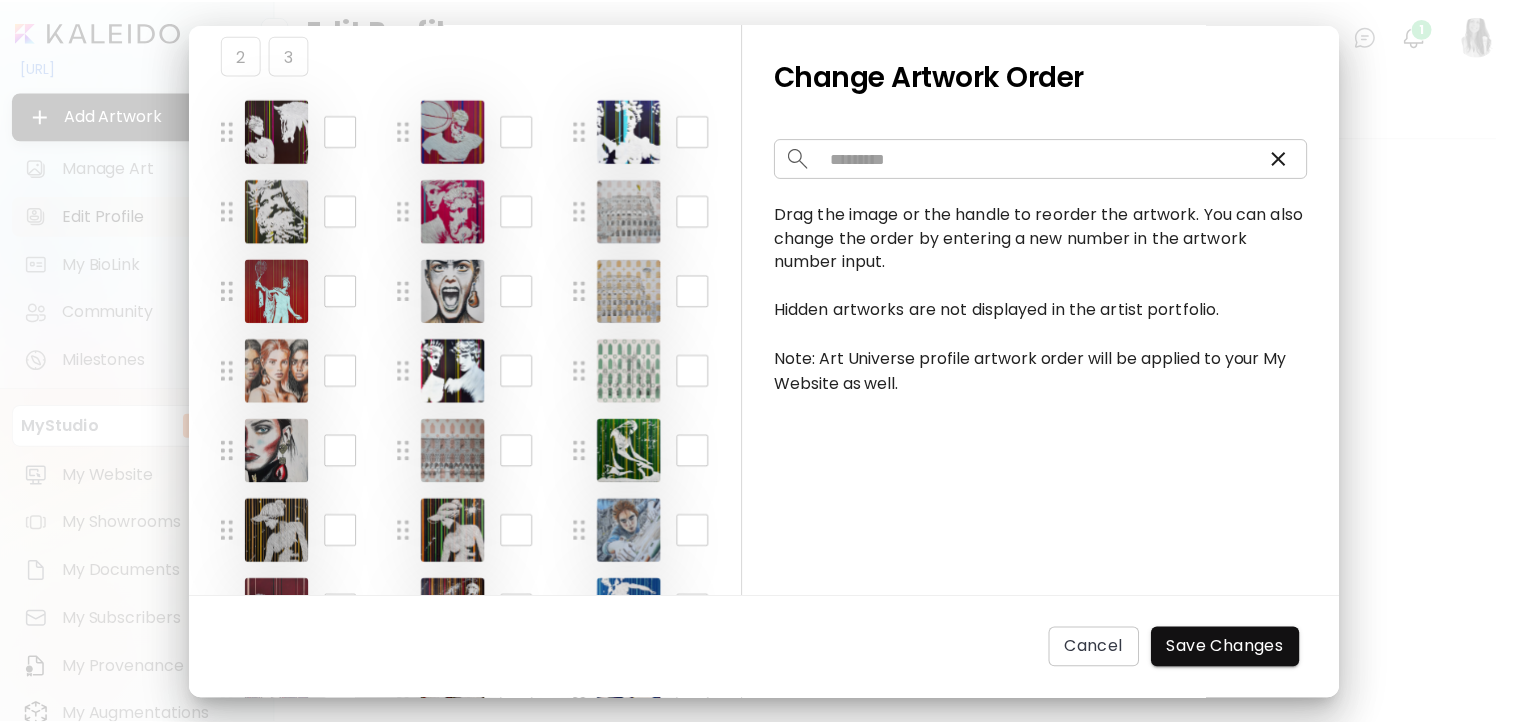 scroll, scrollTop: 17, scrollLeft: 0, axis: vertical 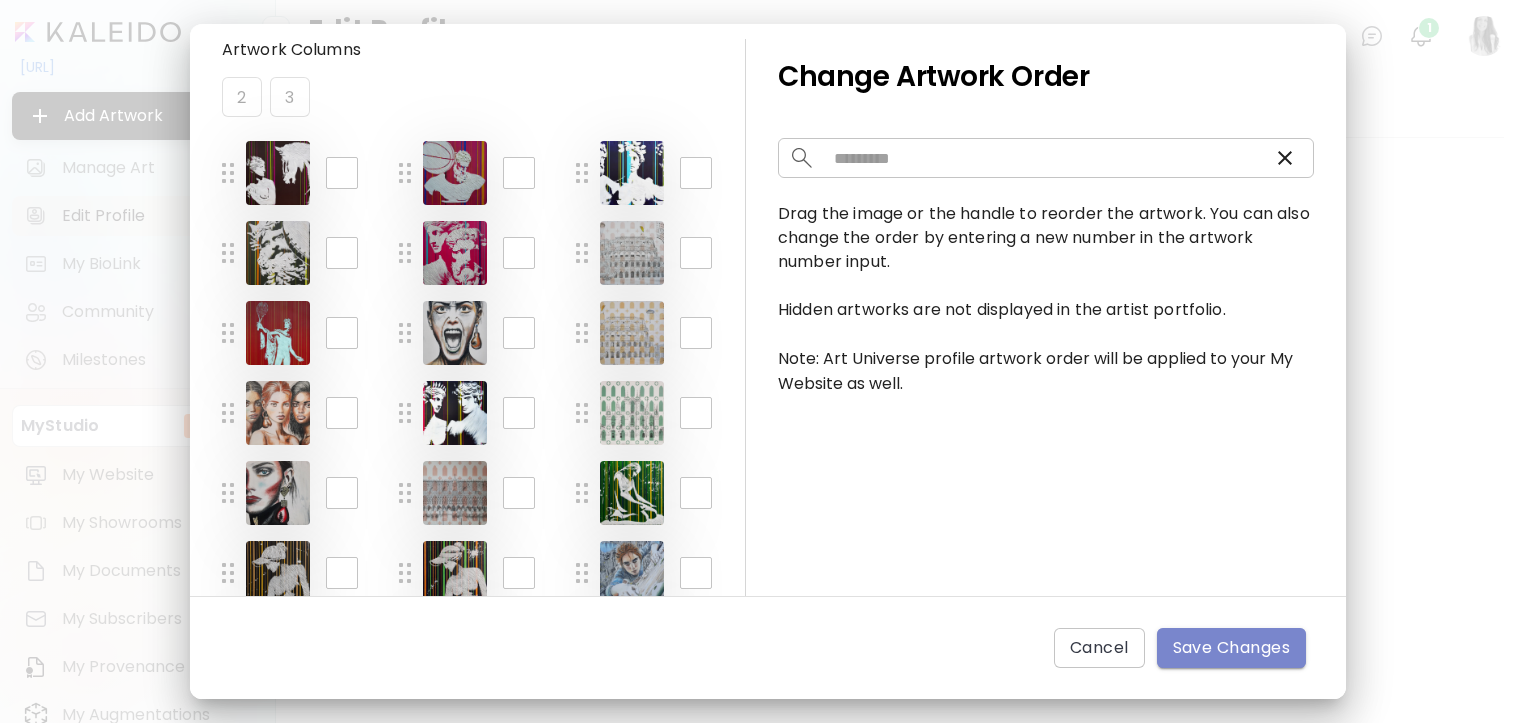 click on "Save Changes" at bounding box center [1232, 648] 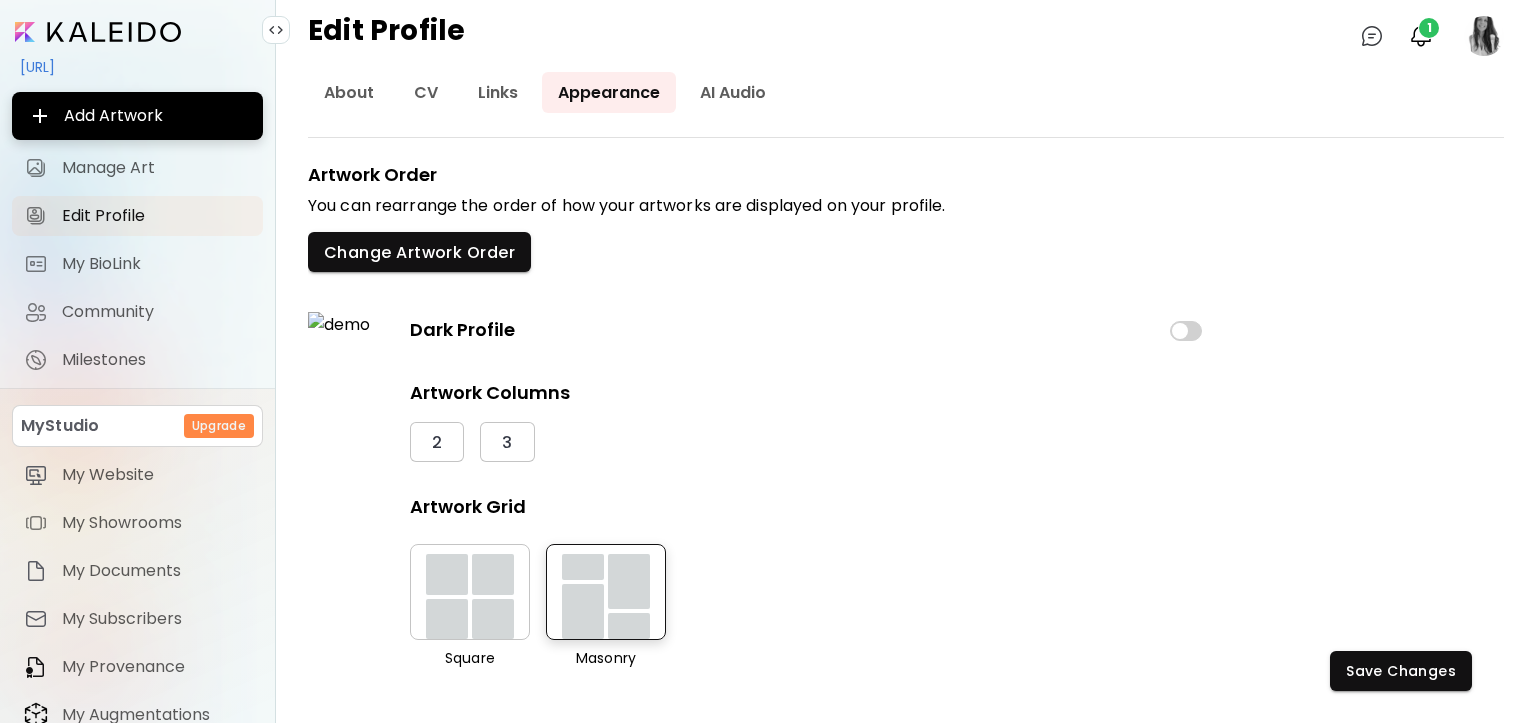 click on "[URL]" at bounding box center (137, 67) 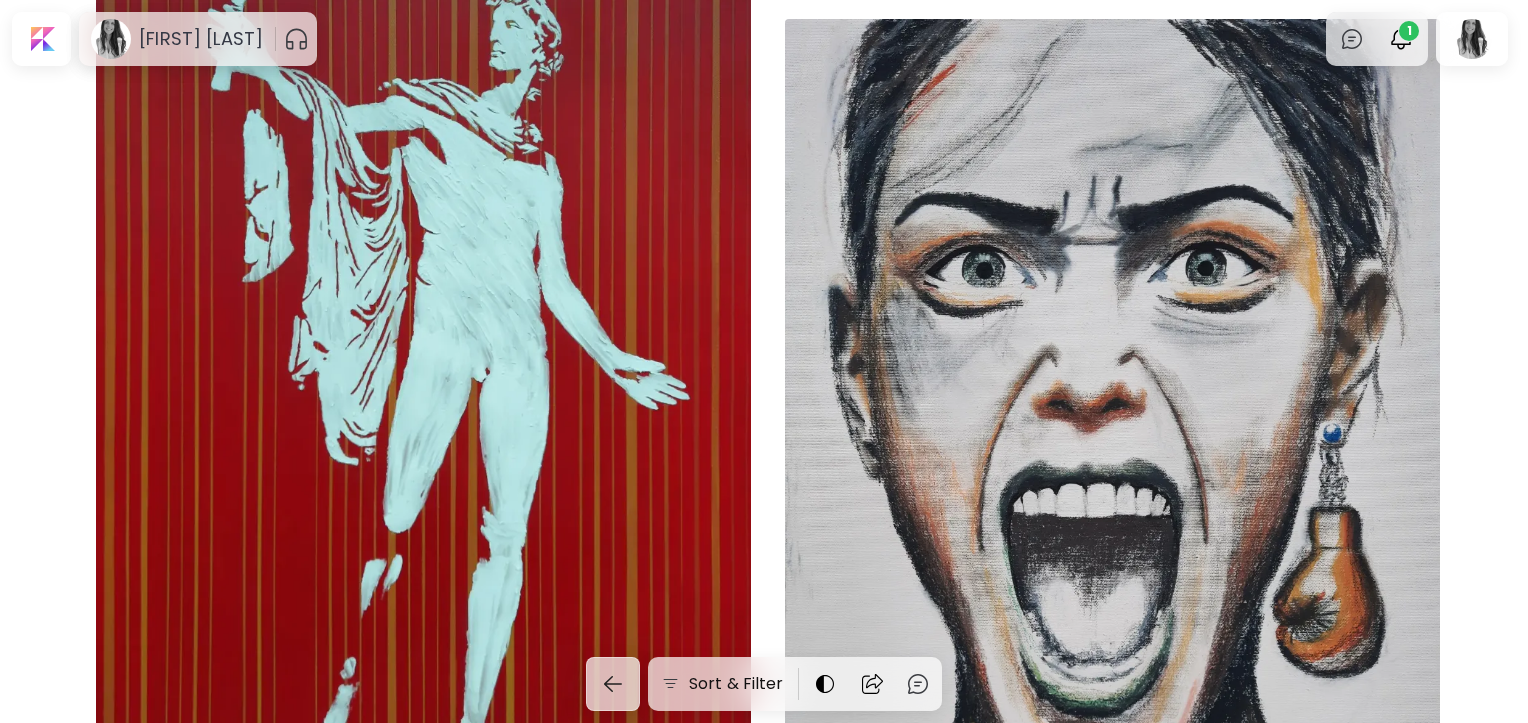 scroll, scrollTop: 2200, scrollLeft: 0, axis: vertical 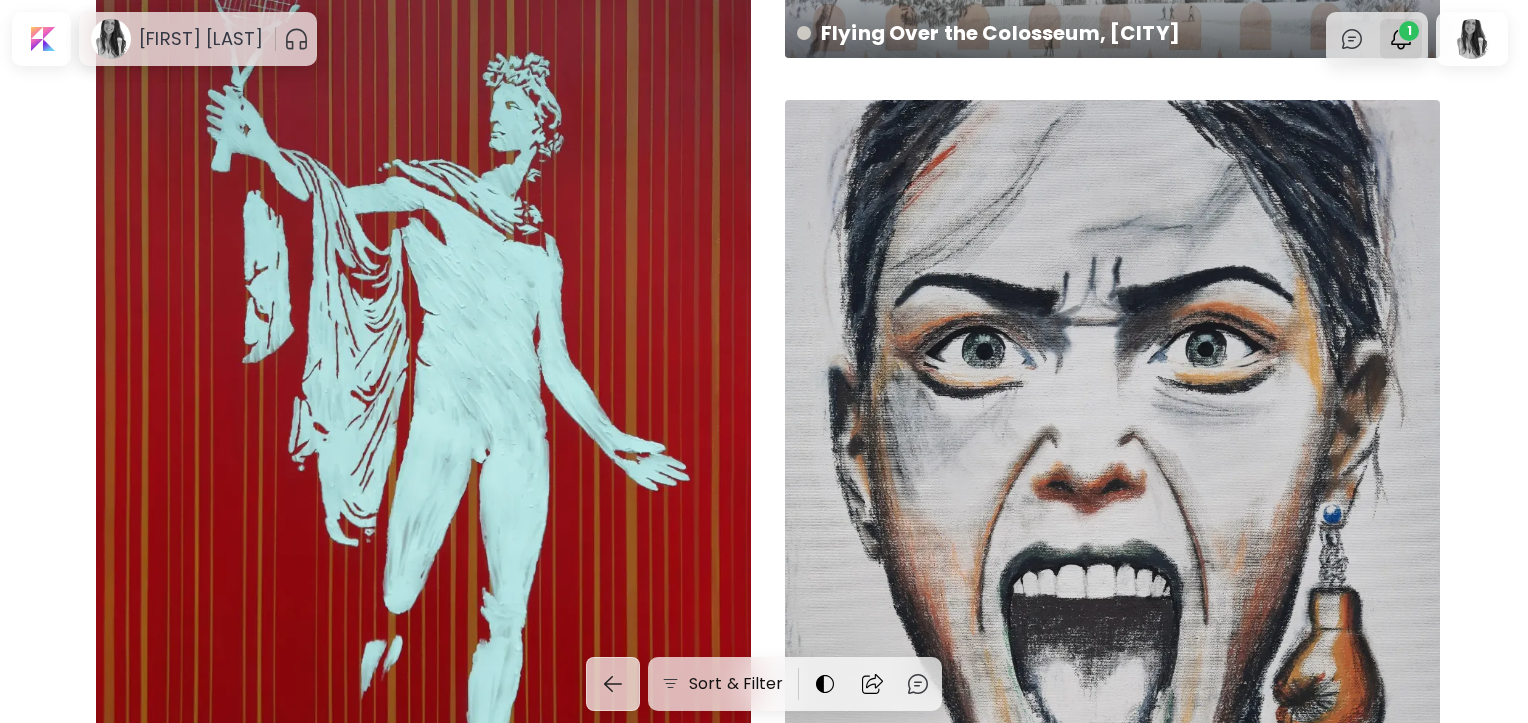 click on "1" at bounding box center [1409, 31] 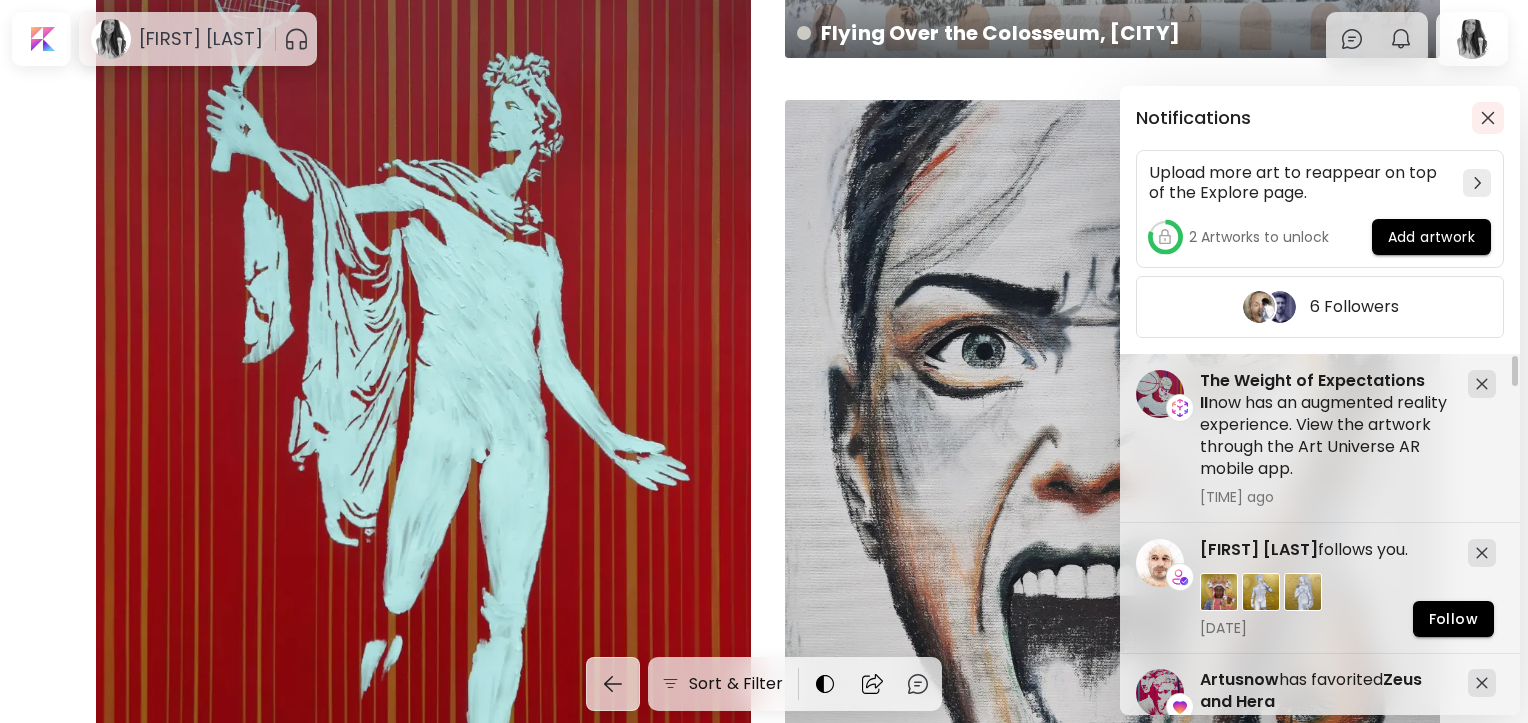 click at bounding box center (1488, 118) 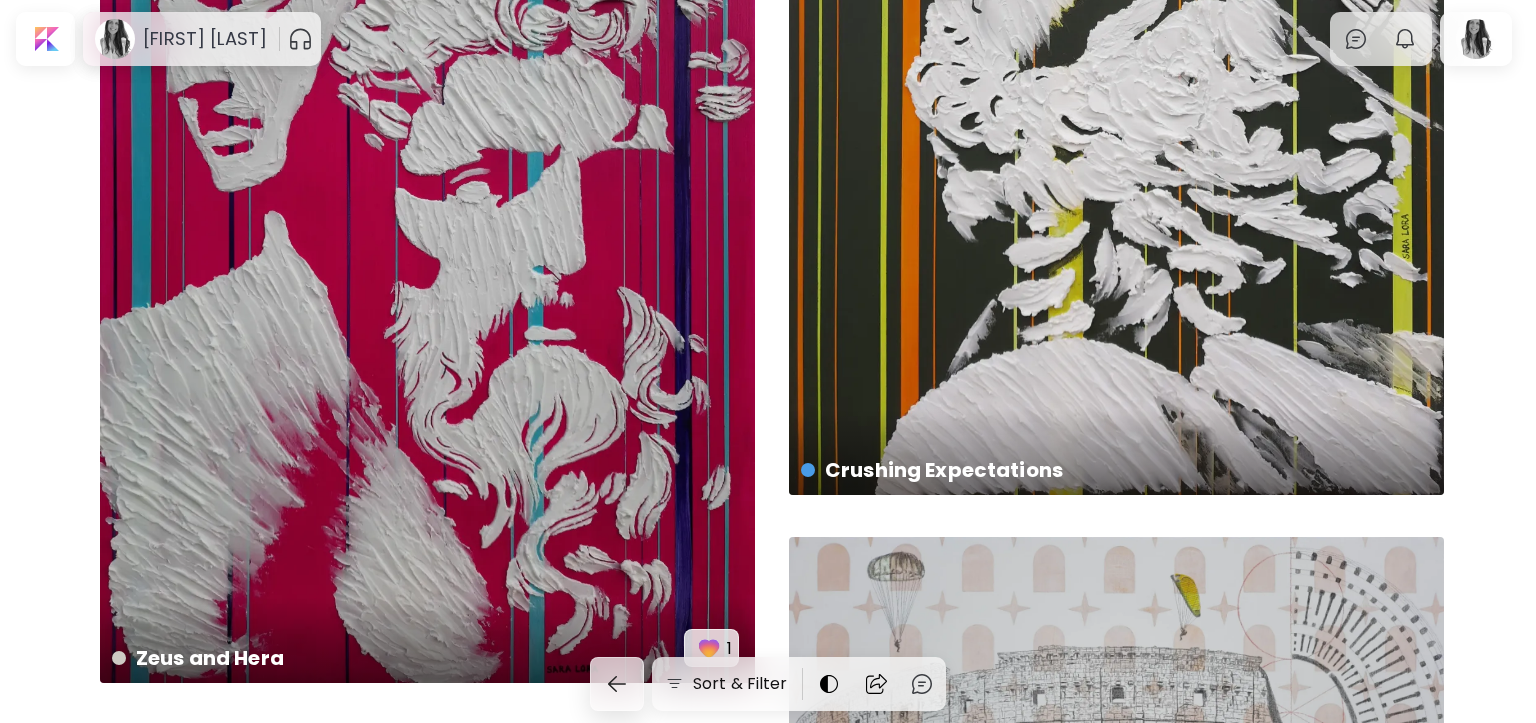scroll, scrollTop: 1100, scrollLeft: 0, axis: vertical 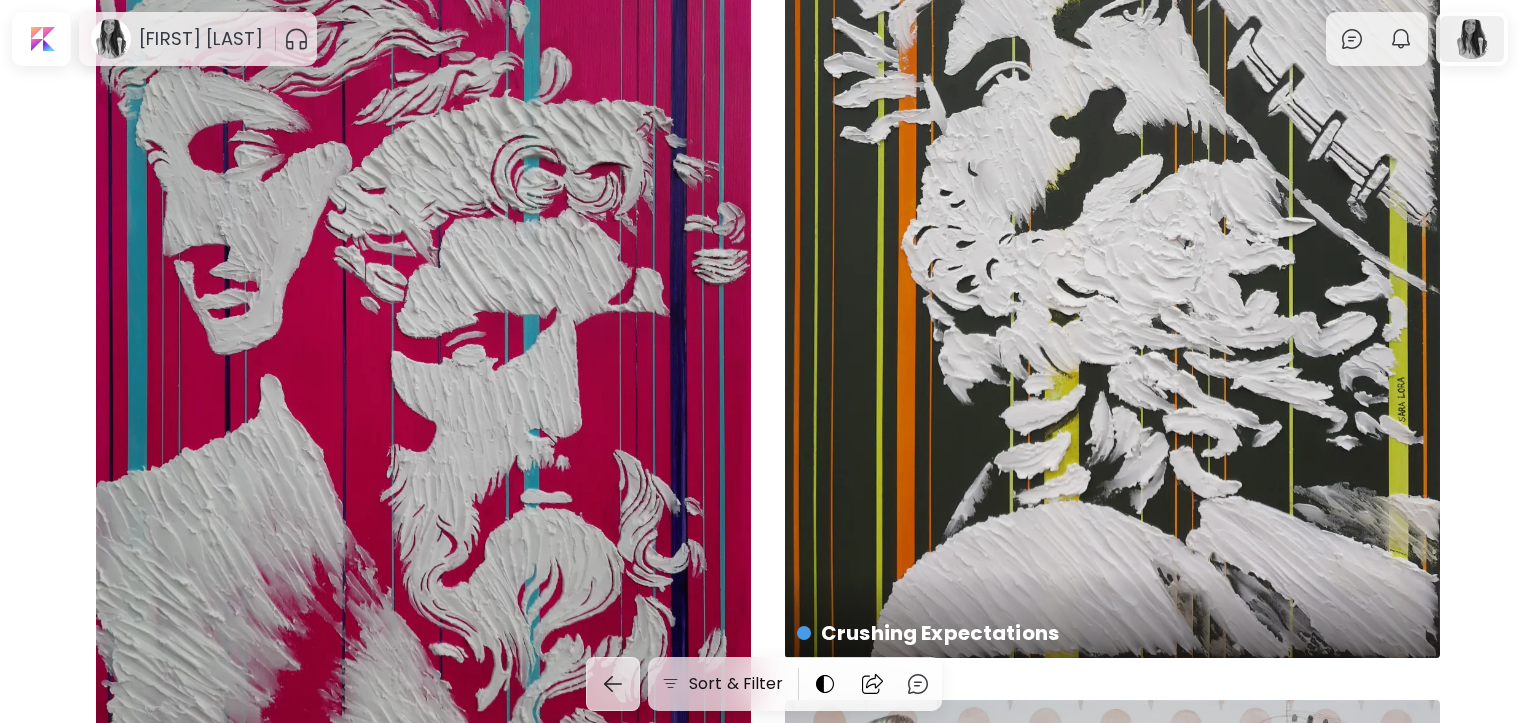 click at bounding box center [1472, 39] 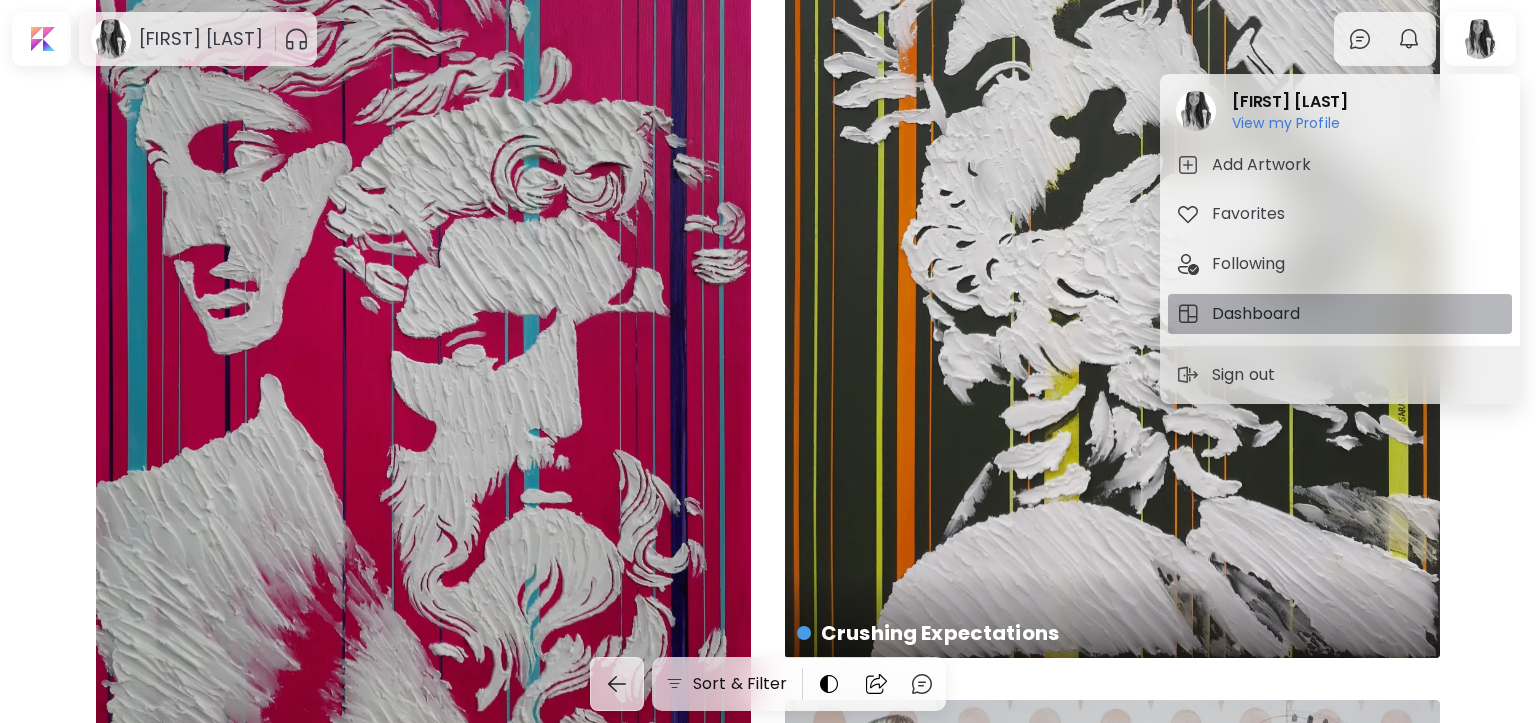 click on "Dashboard" at bounding box center [1259, 314] 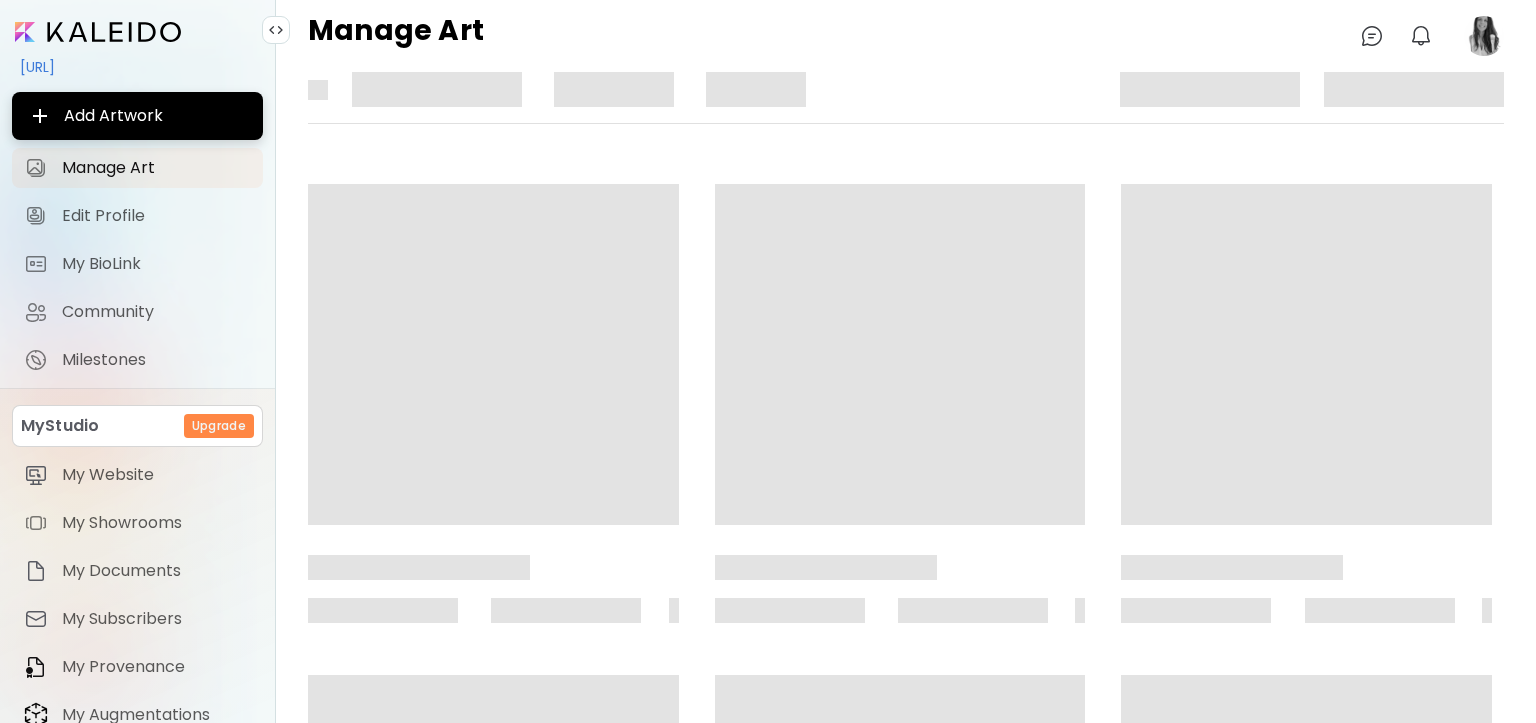 scroll, scrollTop: 0, scrollLeft: 0, axis: both 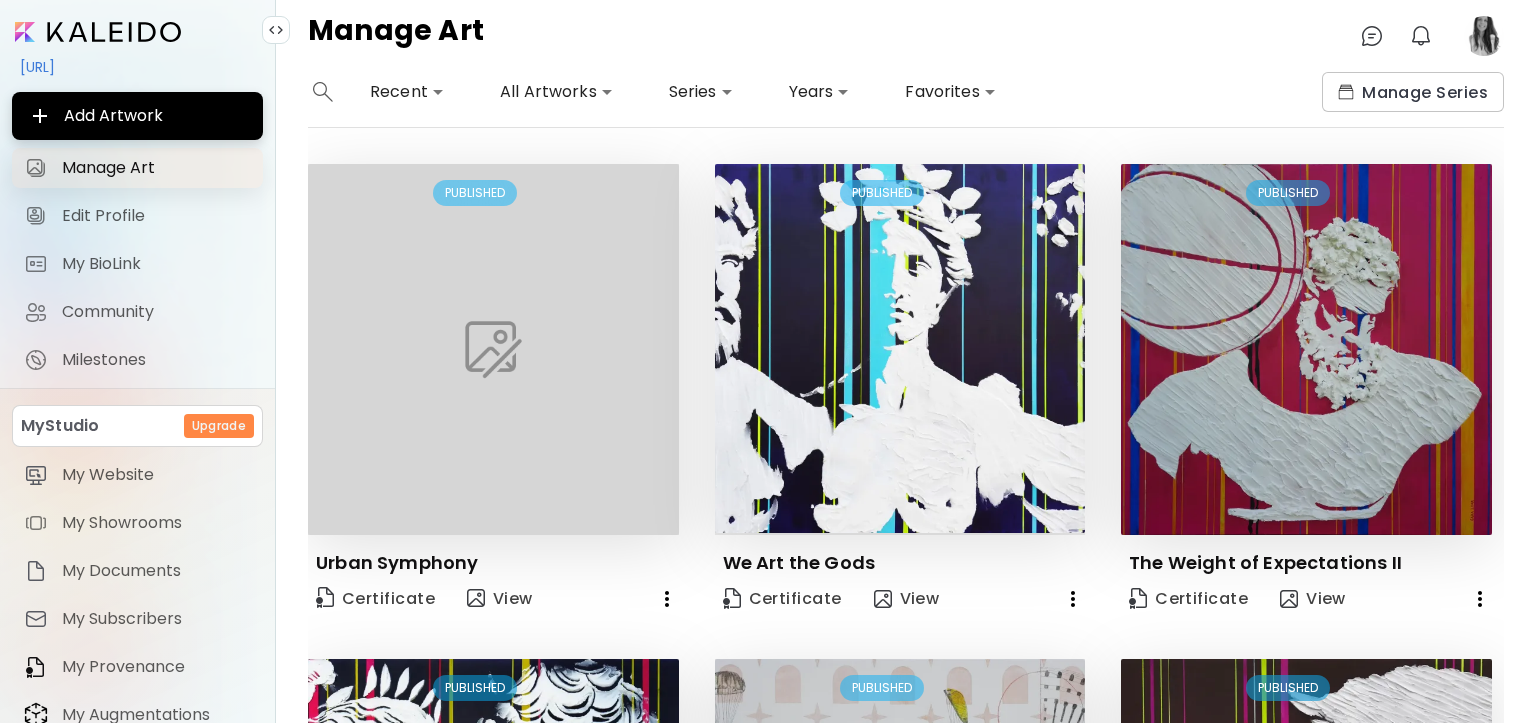 click on "Manage Art" at bounding box center [156, 168] 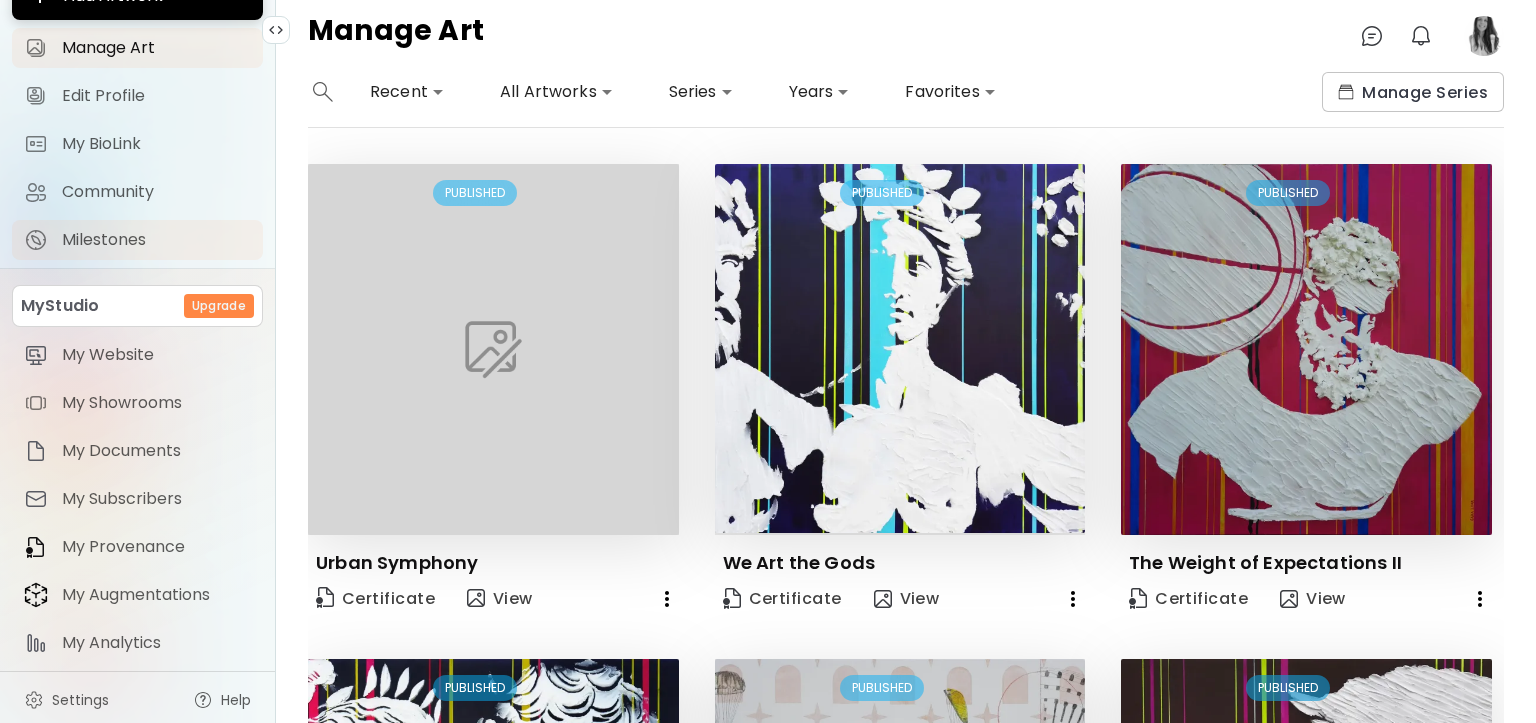 scroll, scrollTop: 124, scrollLeft: 0, axis: vertical 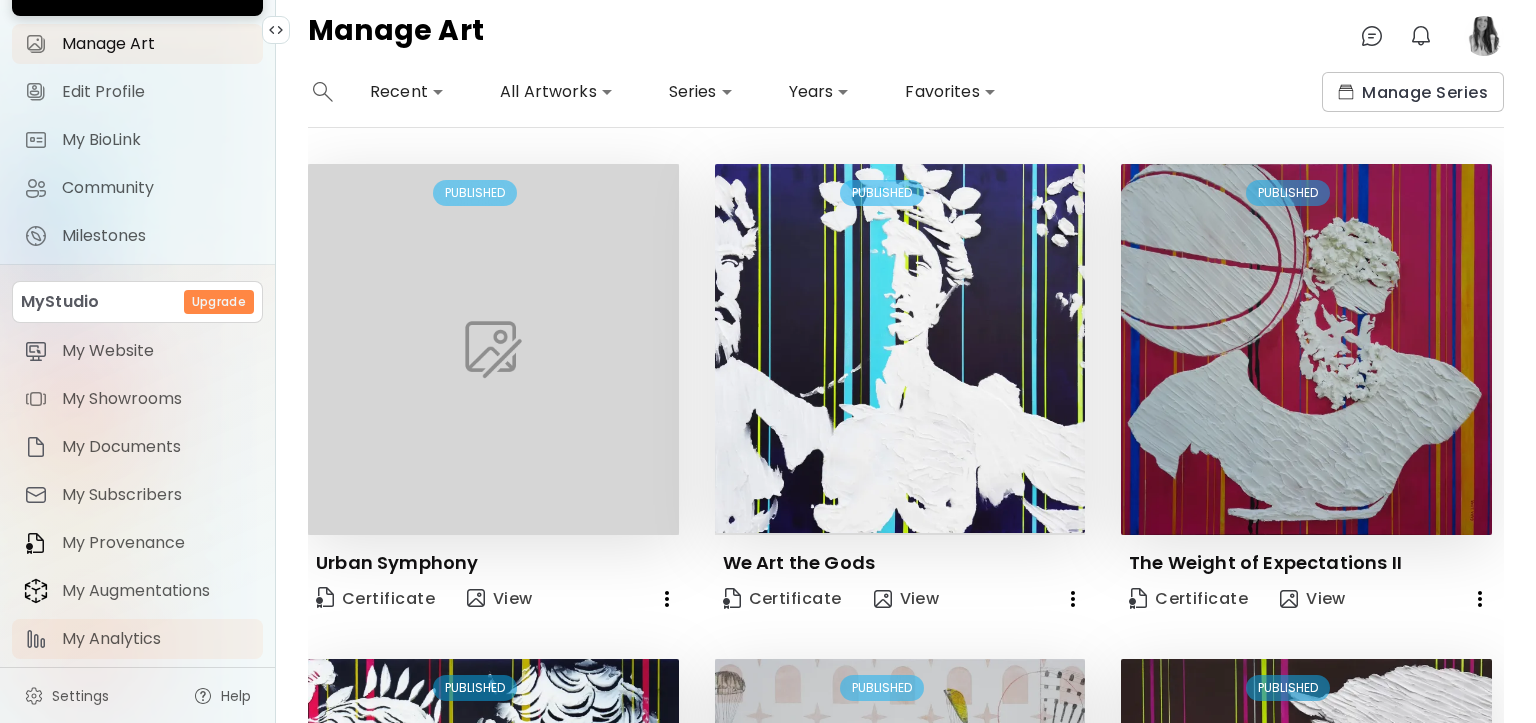 click on "My Analytics" at bounding box center (156, 639) 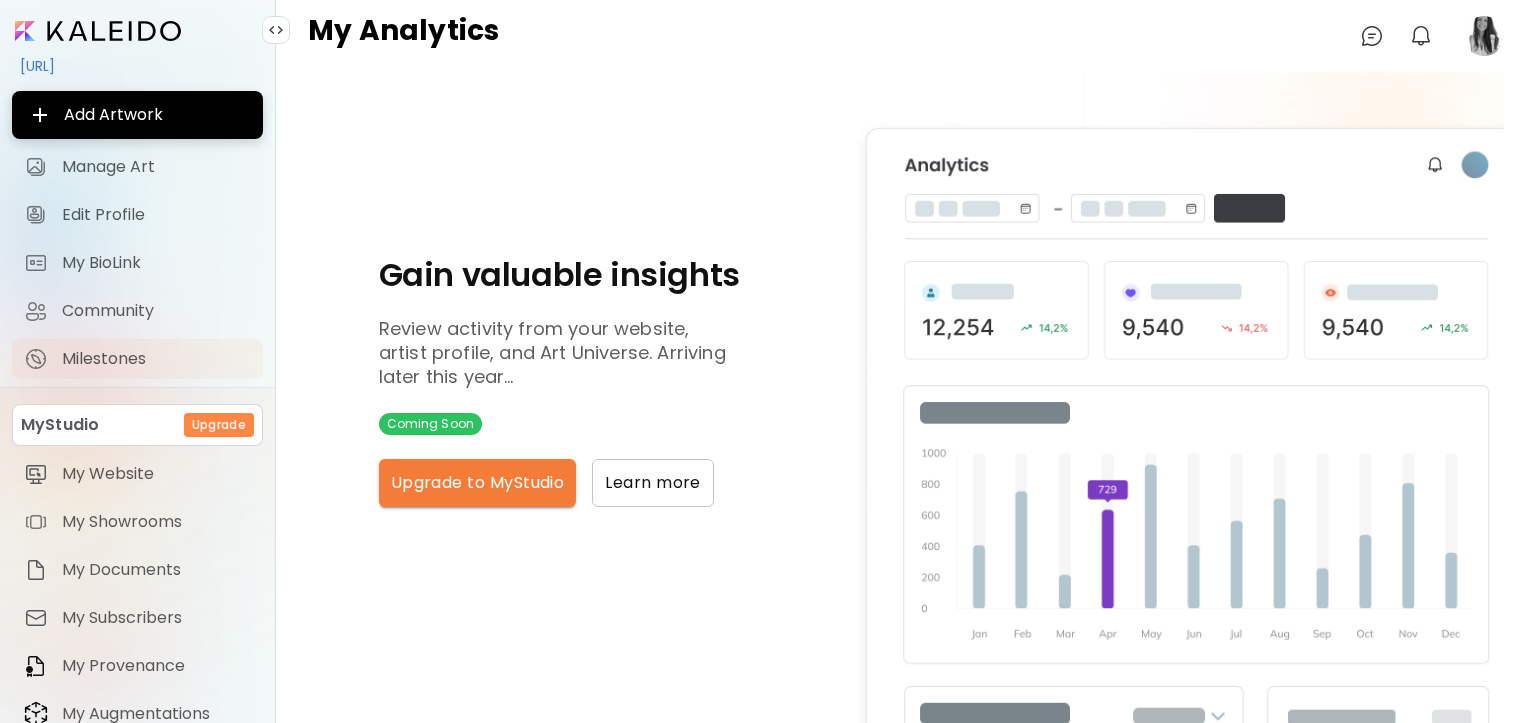 scroll, scrollTop: 0, scrollLeft: 0, axis: both 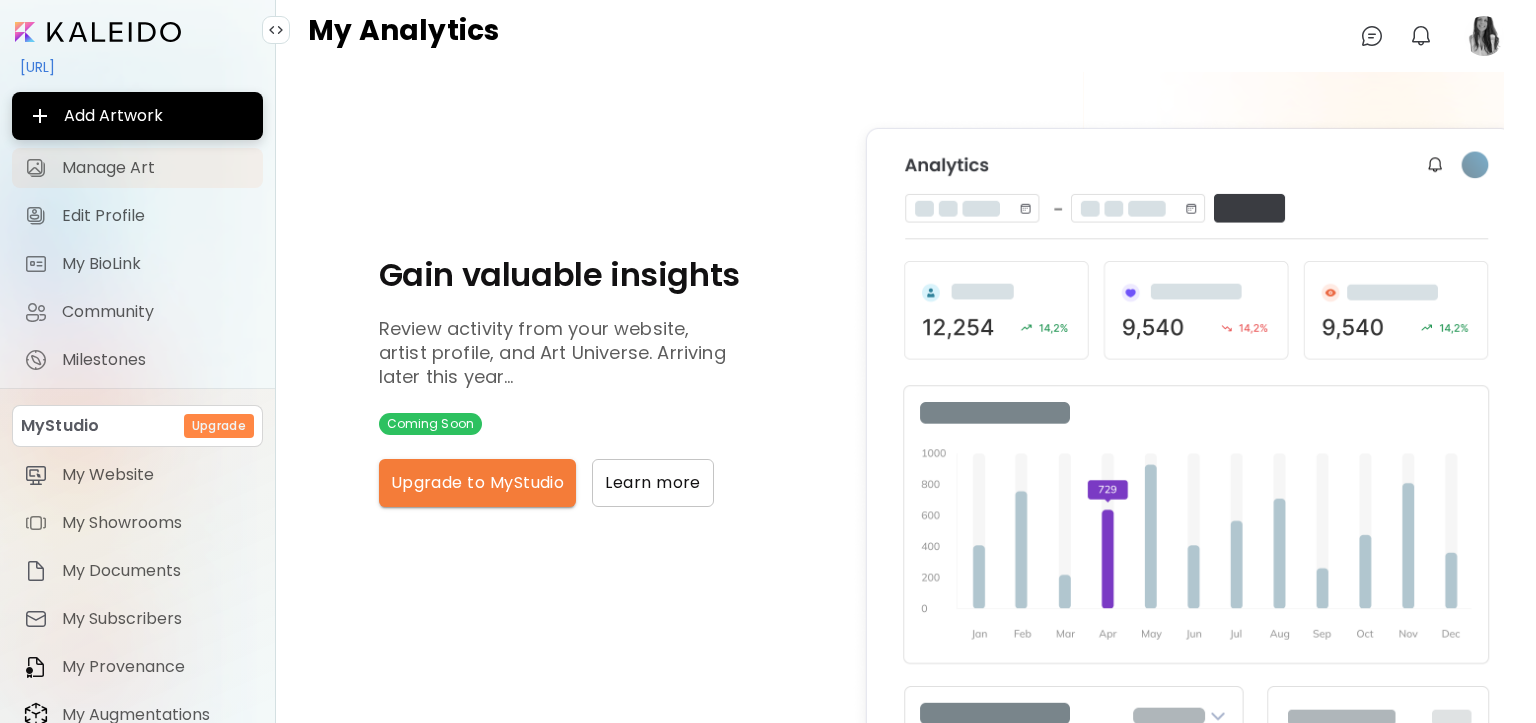 click on "Manage Art" at bounding box center [156, 168] 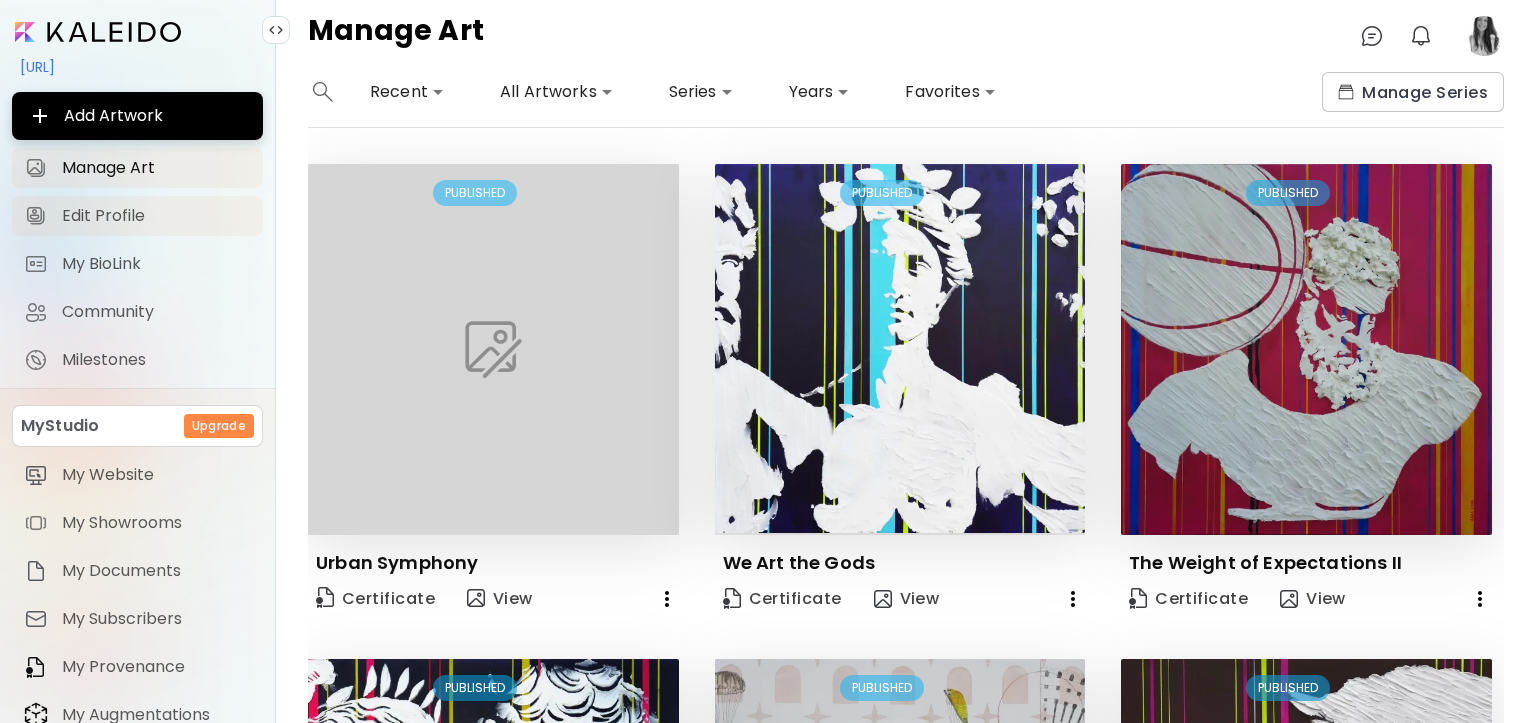 click on "Edit Profile" at bounding box center (156, 216) 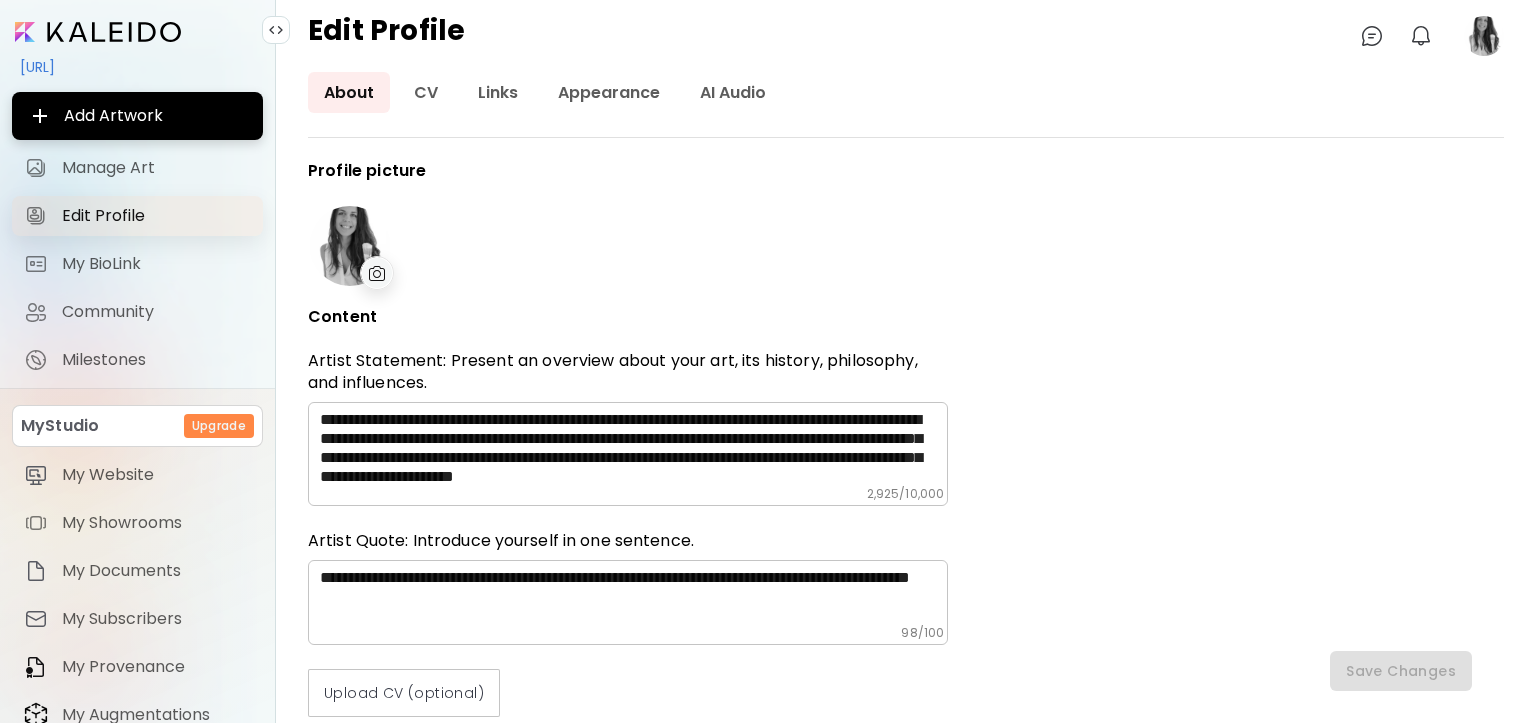 type on "*****" 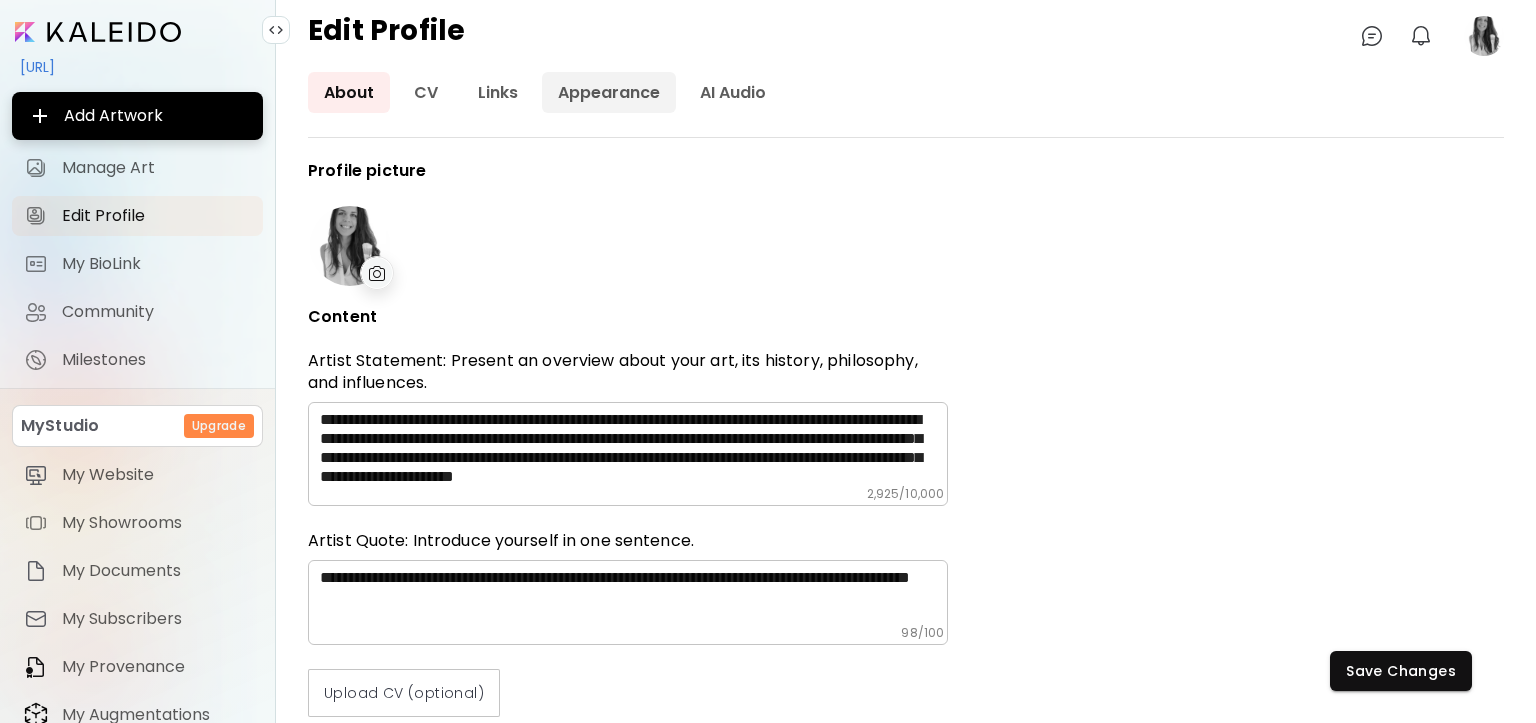 click on "Appearance" at bounding box center (609, 92) 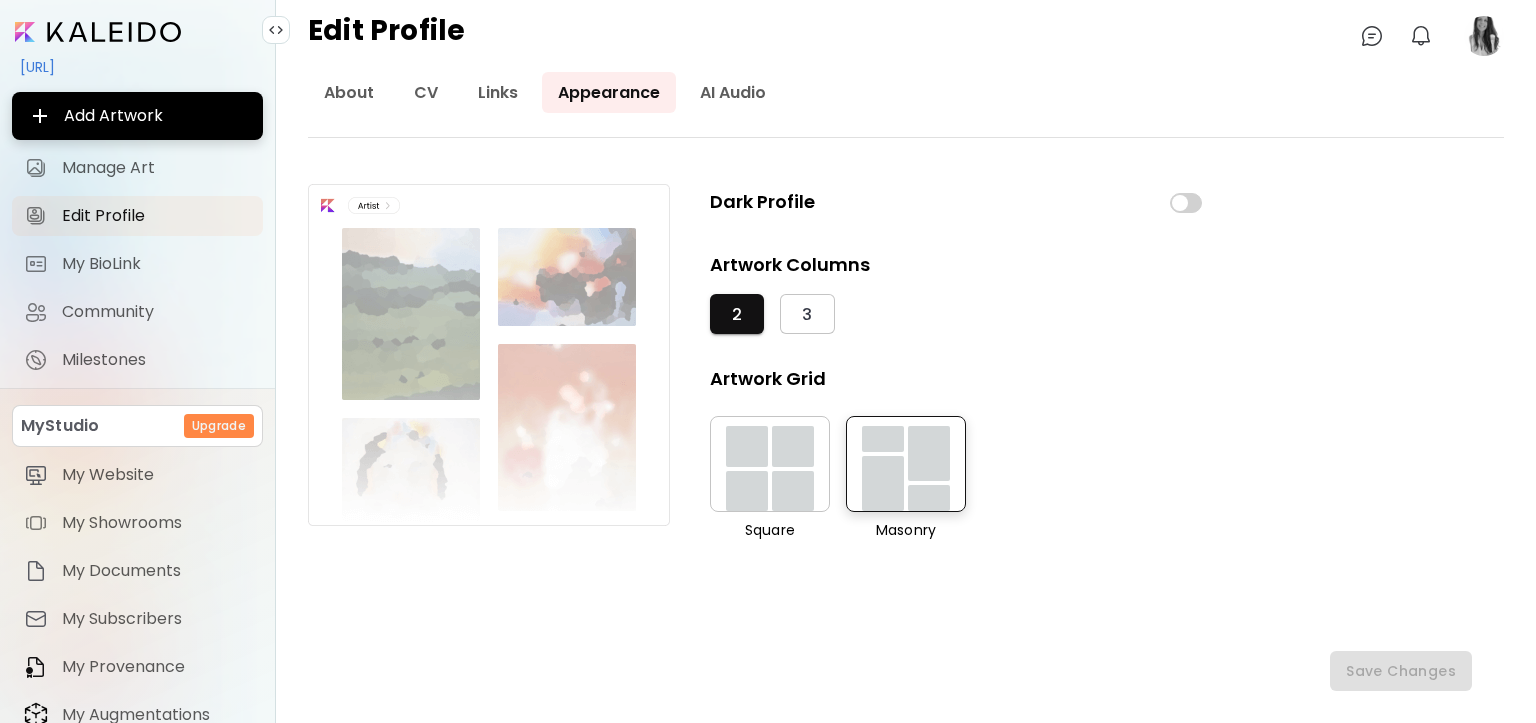 scroll, scrollTop: 131, scrollLeft: 0, axis: vertical 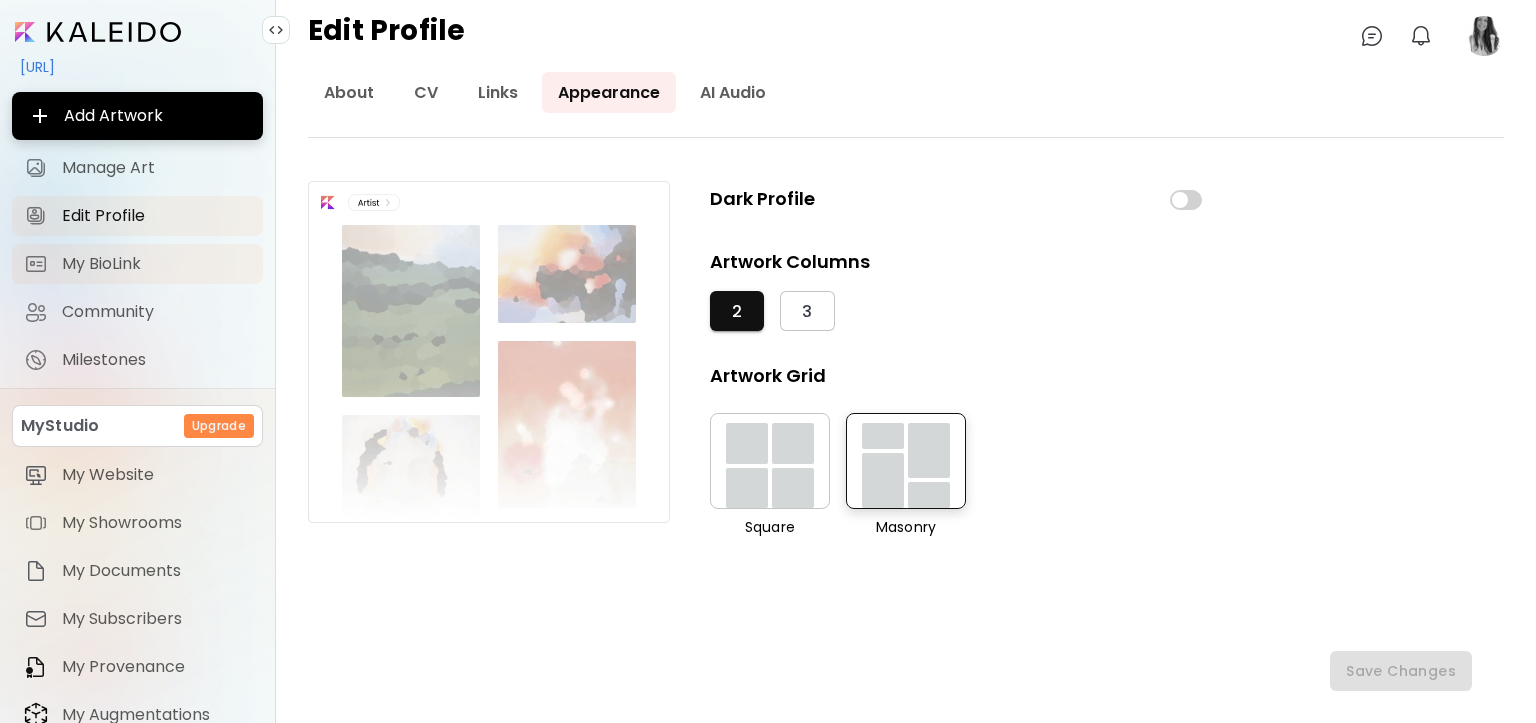 click on "My BioLink" at bounding box center (156, 264) 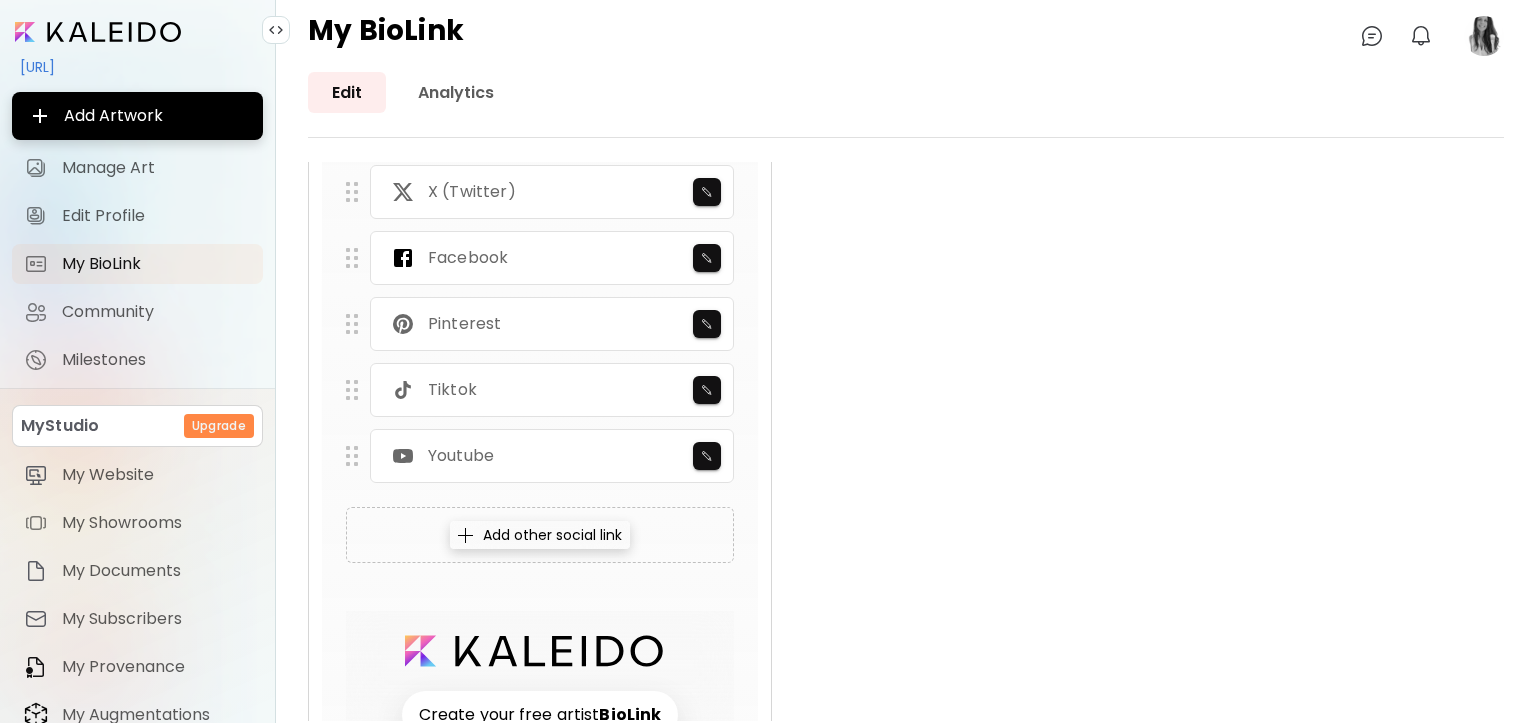 scroll, scrollTop: 1656, scrollLeft: 0, axis: vertical 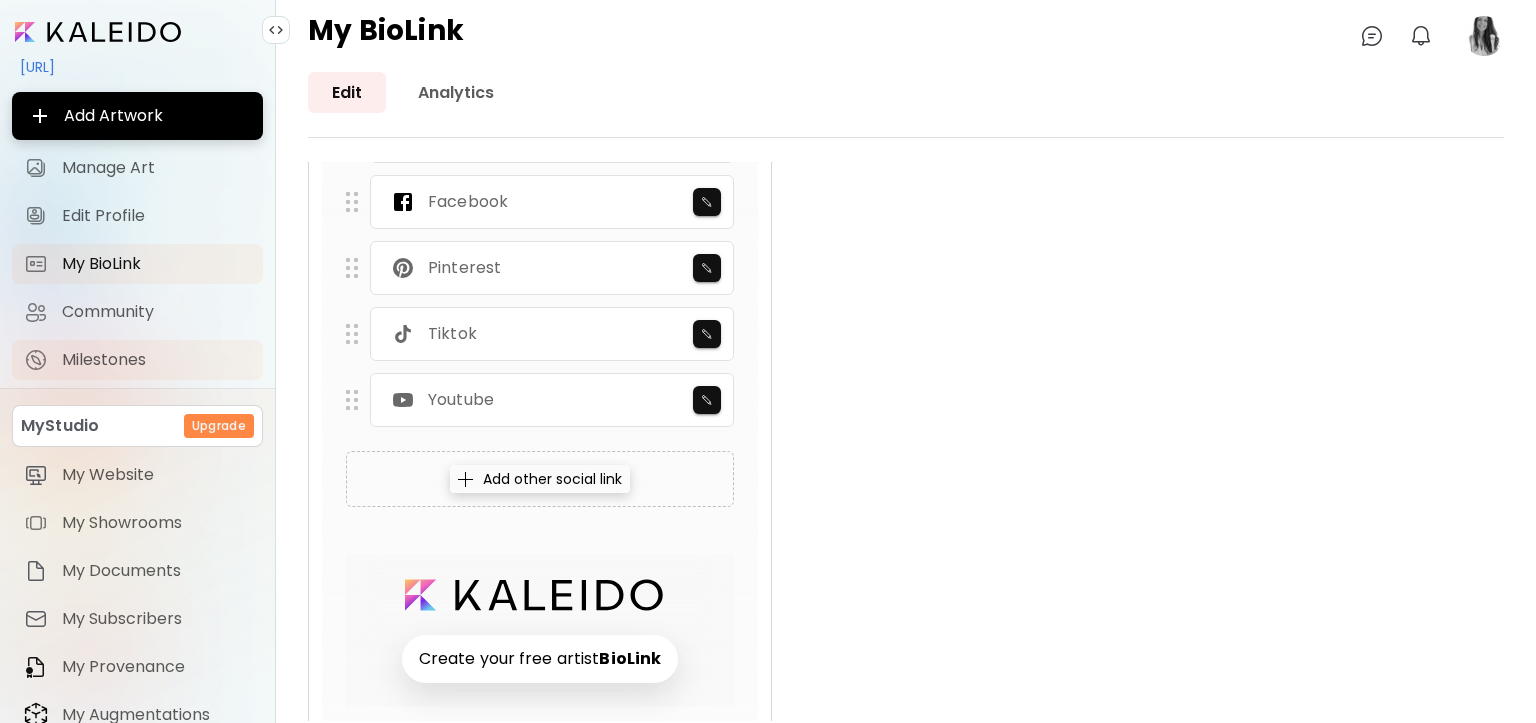 click on "Milestones" at bounding box center [156, 360] 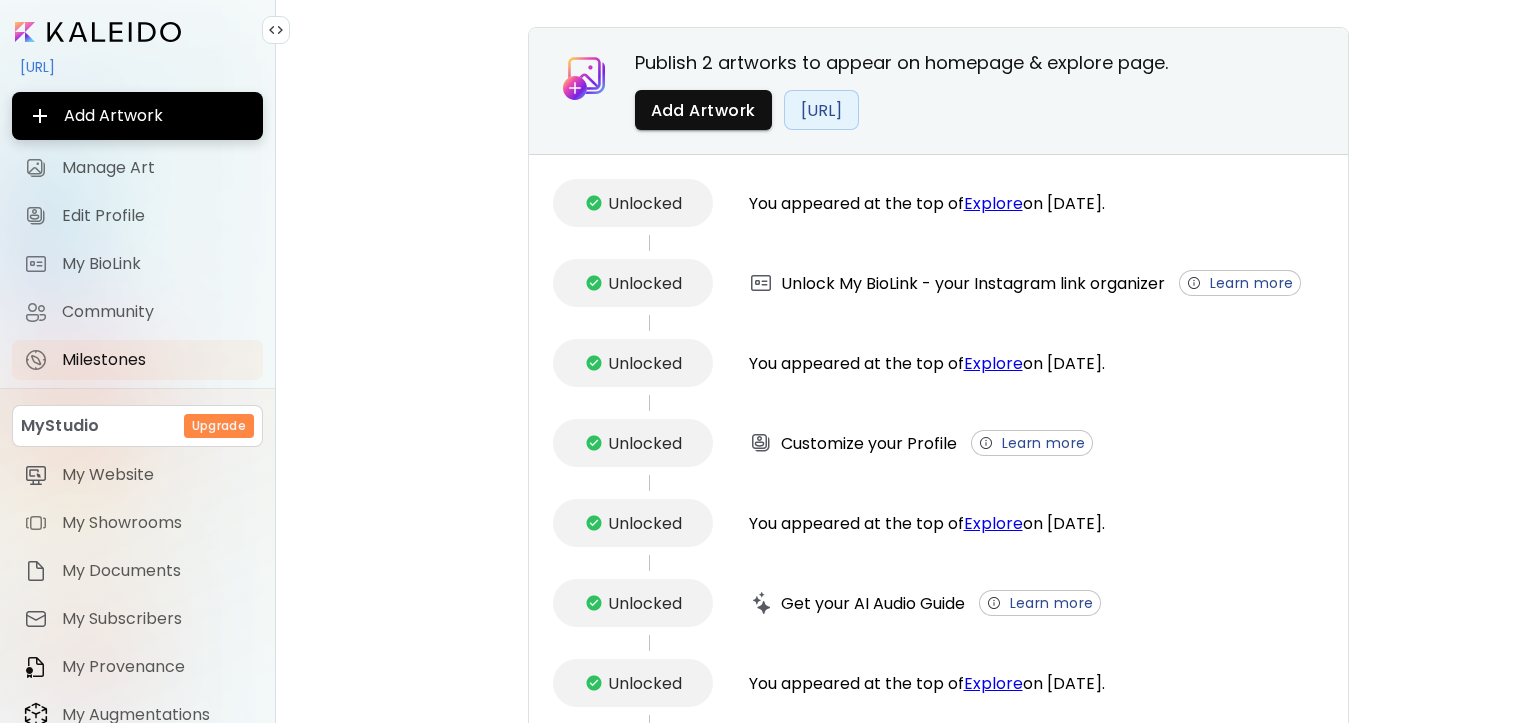 scroll, scrollTop: 0, scrollLeft: 0, axis: both 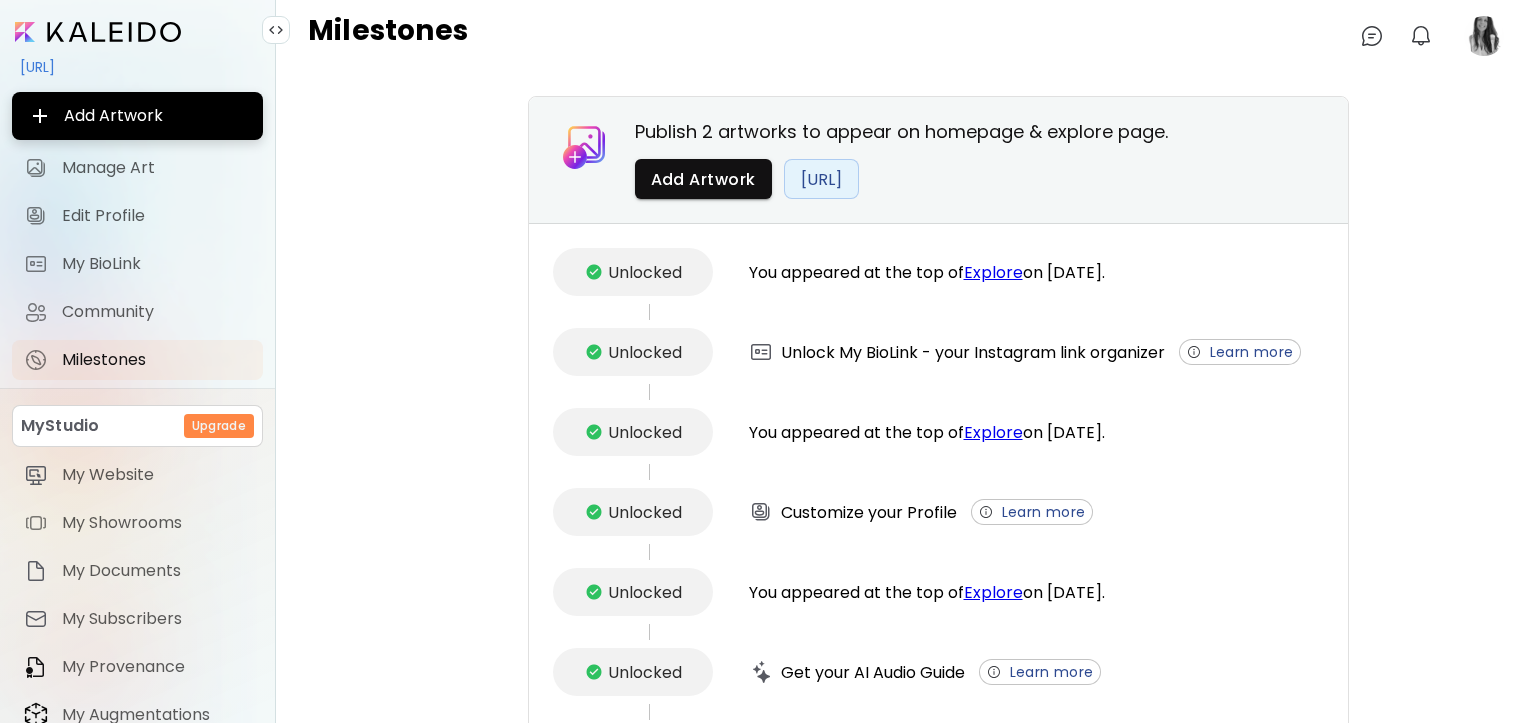 click on "[URL]" at bounding box center (137, 67) 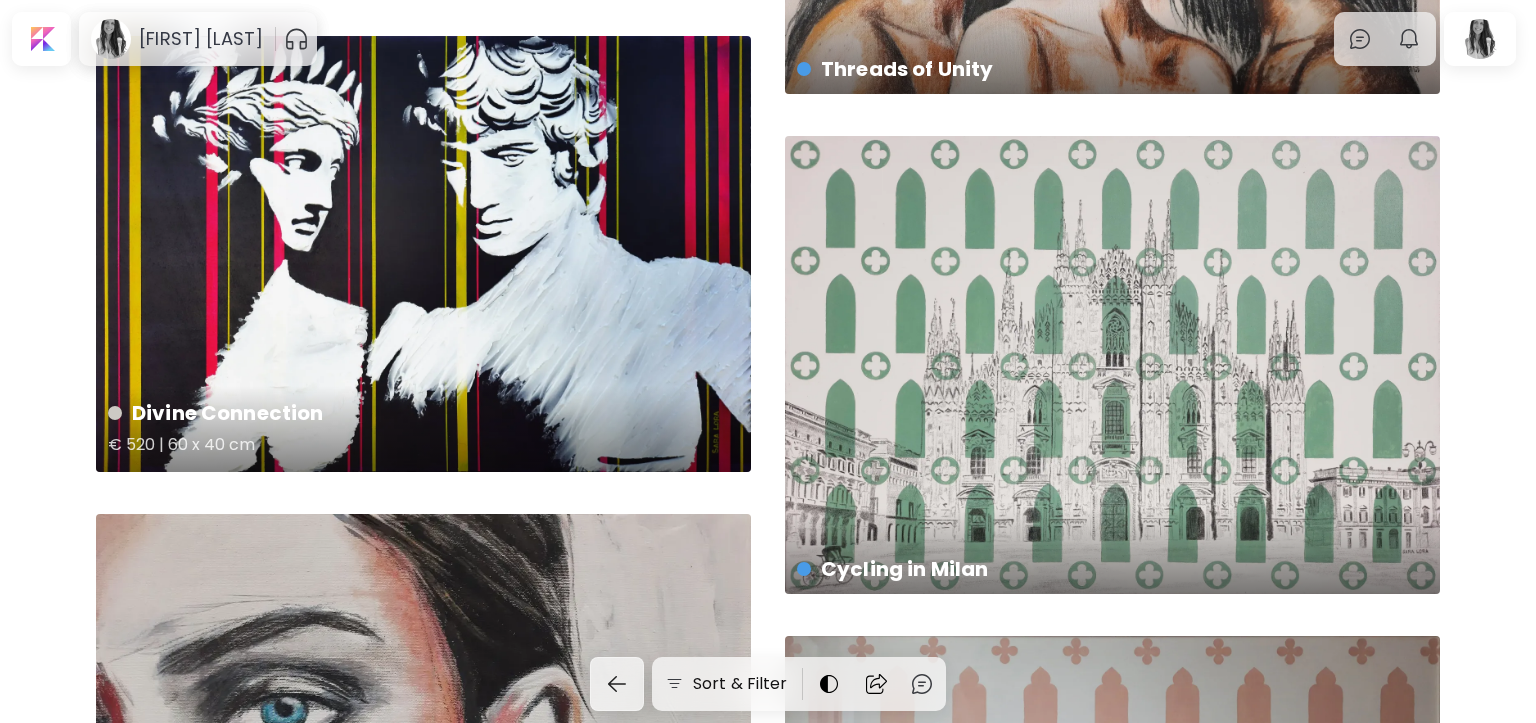 scroll, scrollTop: 3600, scrollLeft: 0, axis: vertical 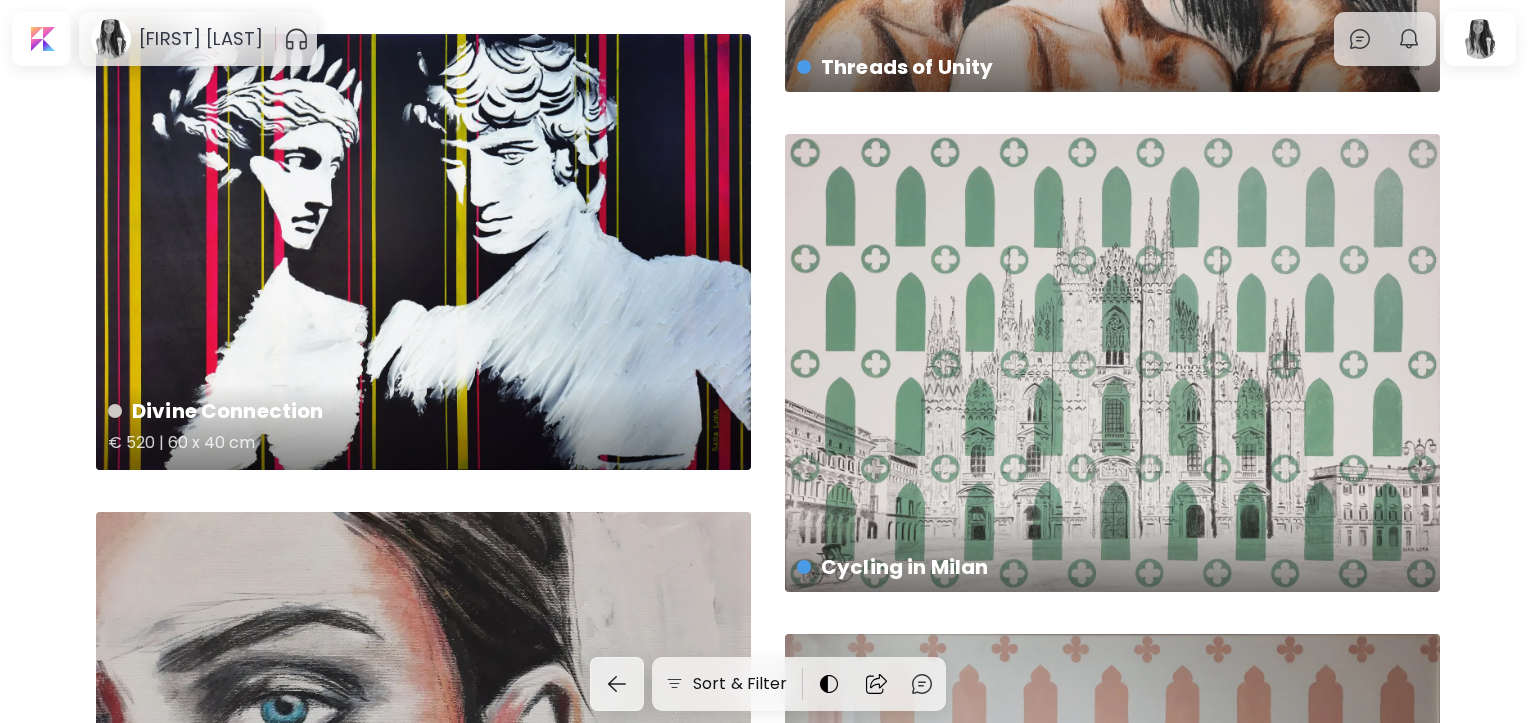 click on "Divine Connection € 520 | 60 x 40 cm" at bounding box center [423, 252] 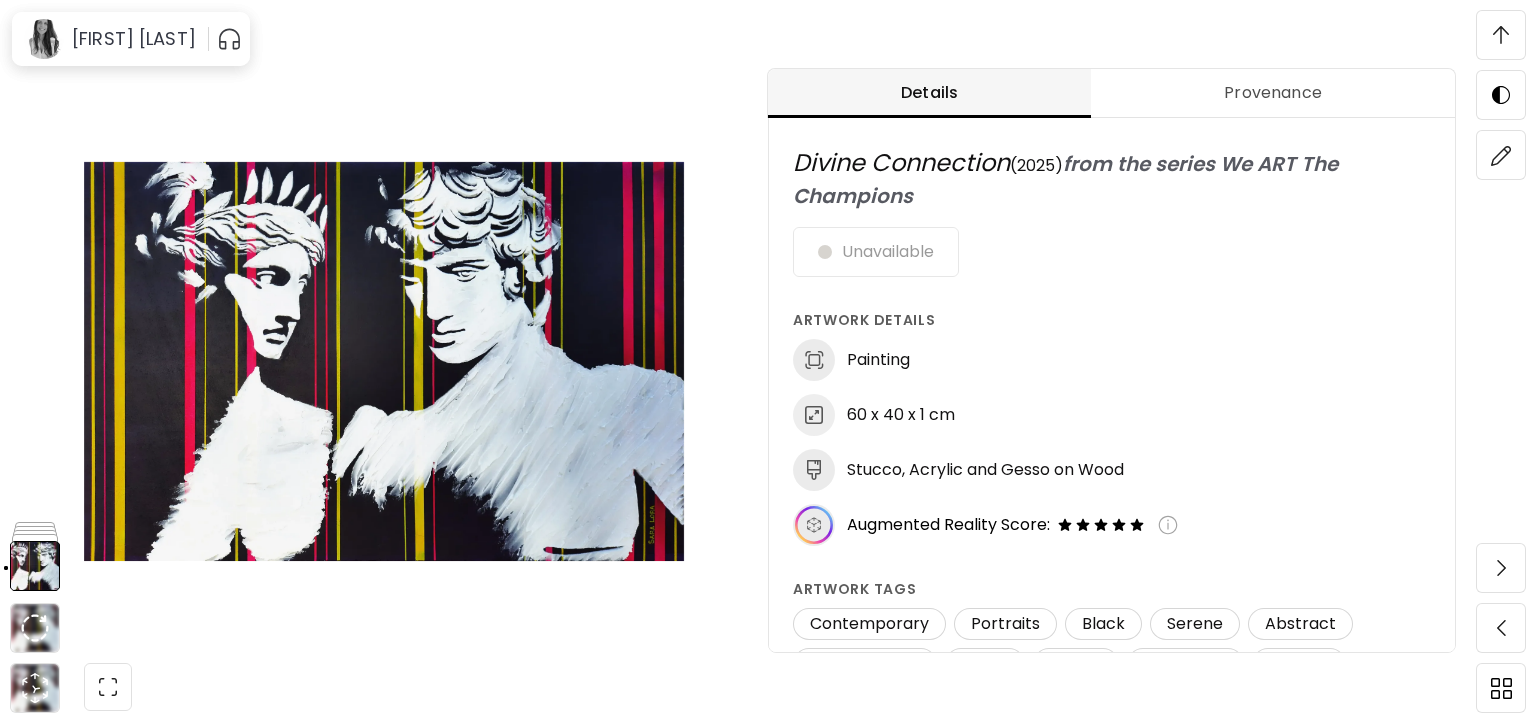scroll, scrollTop: 1200, scrollLeft: 0, axis: vertical 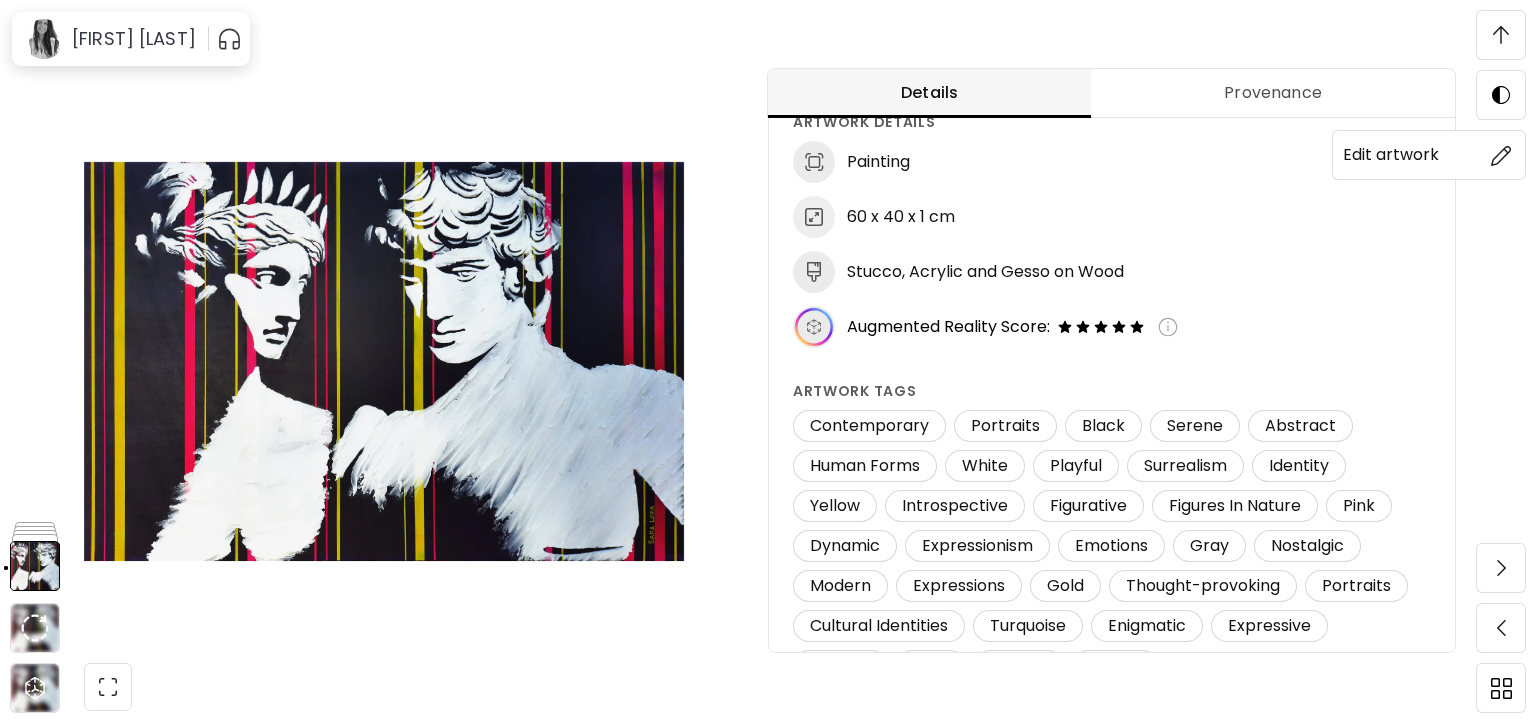 click at bounding box center [1501, 155] 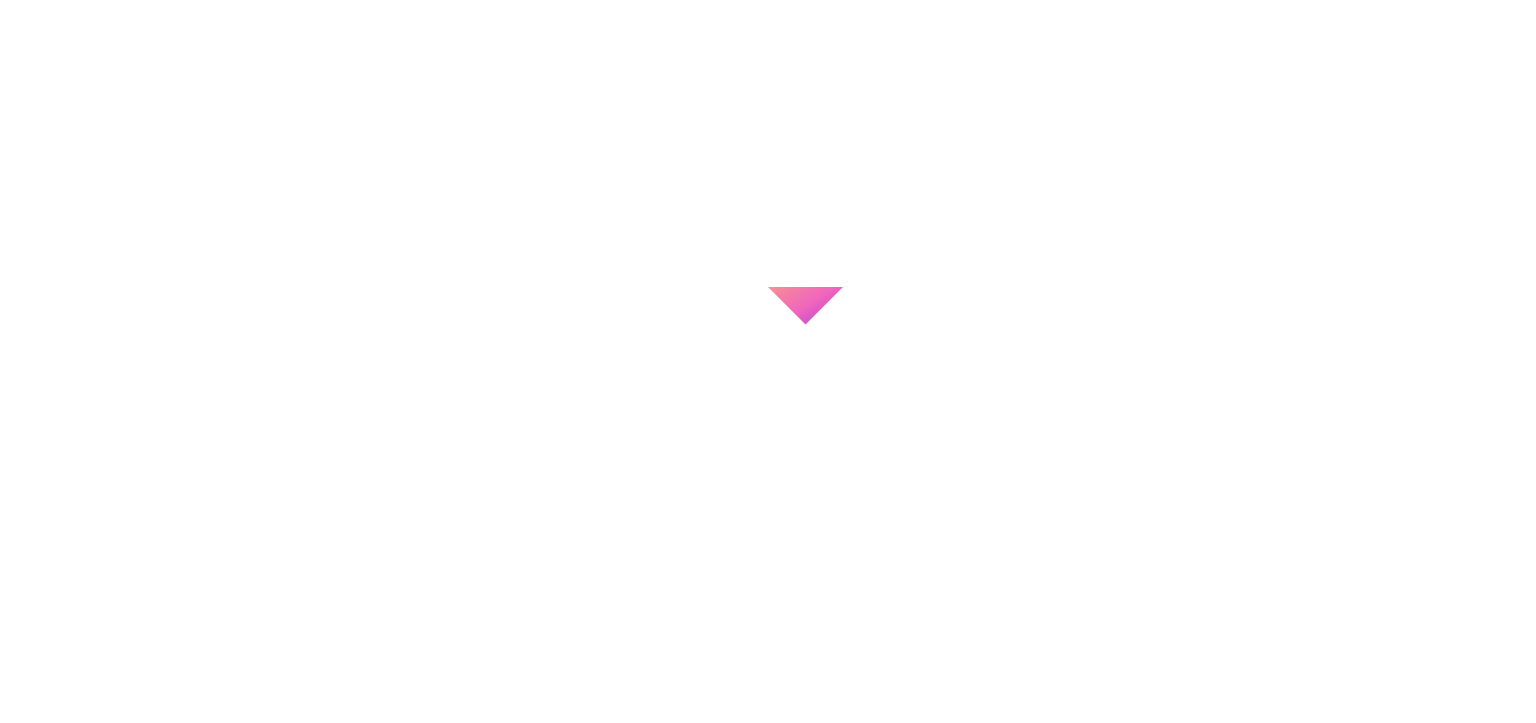scroll, scrollTop: 0, scrollLeft: 0, axis: both 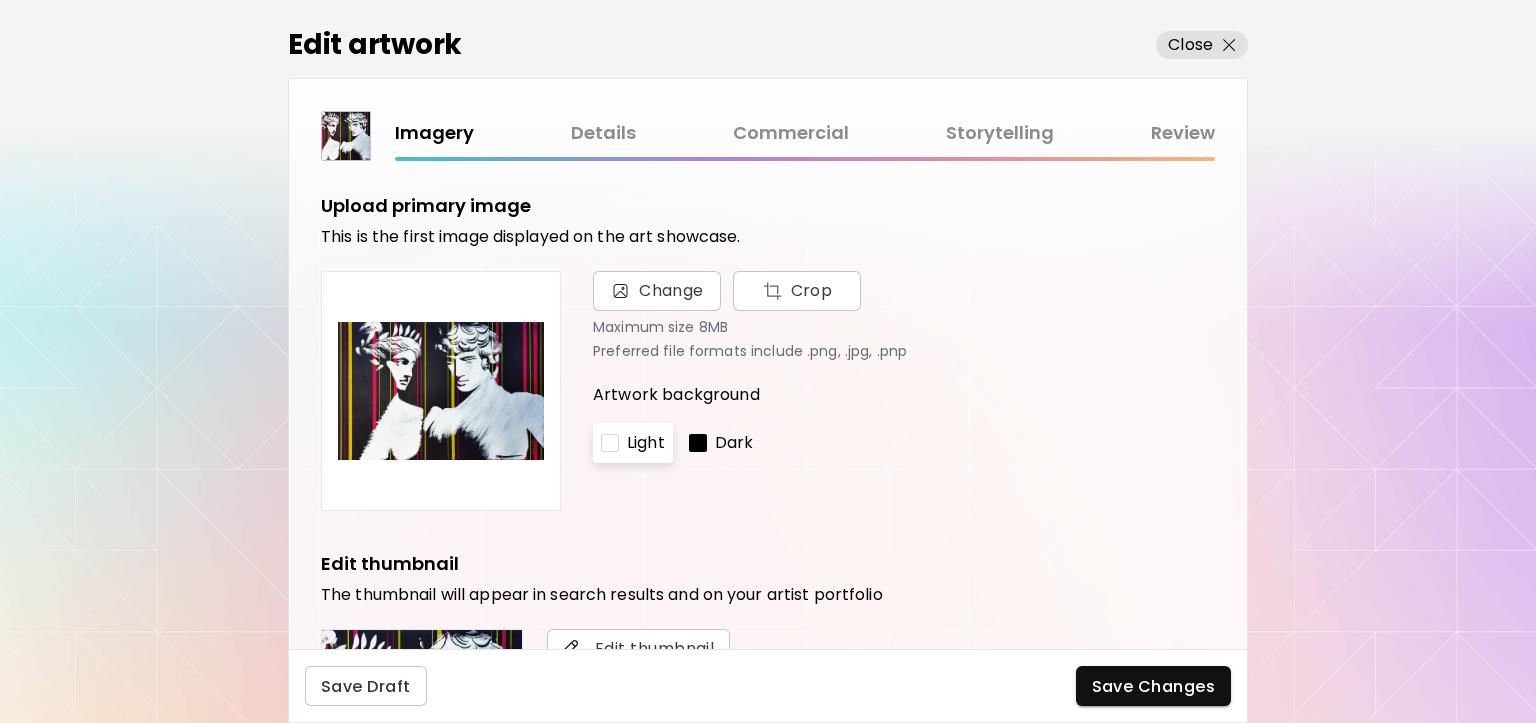 click on "Commercial" at bounding box center (791, 133) 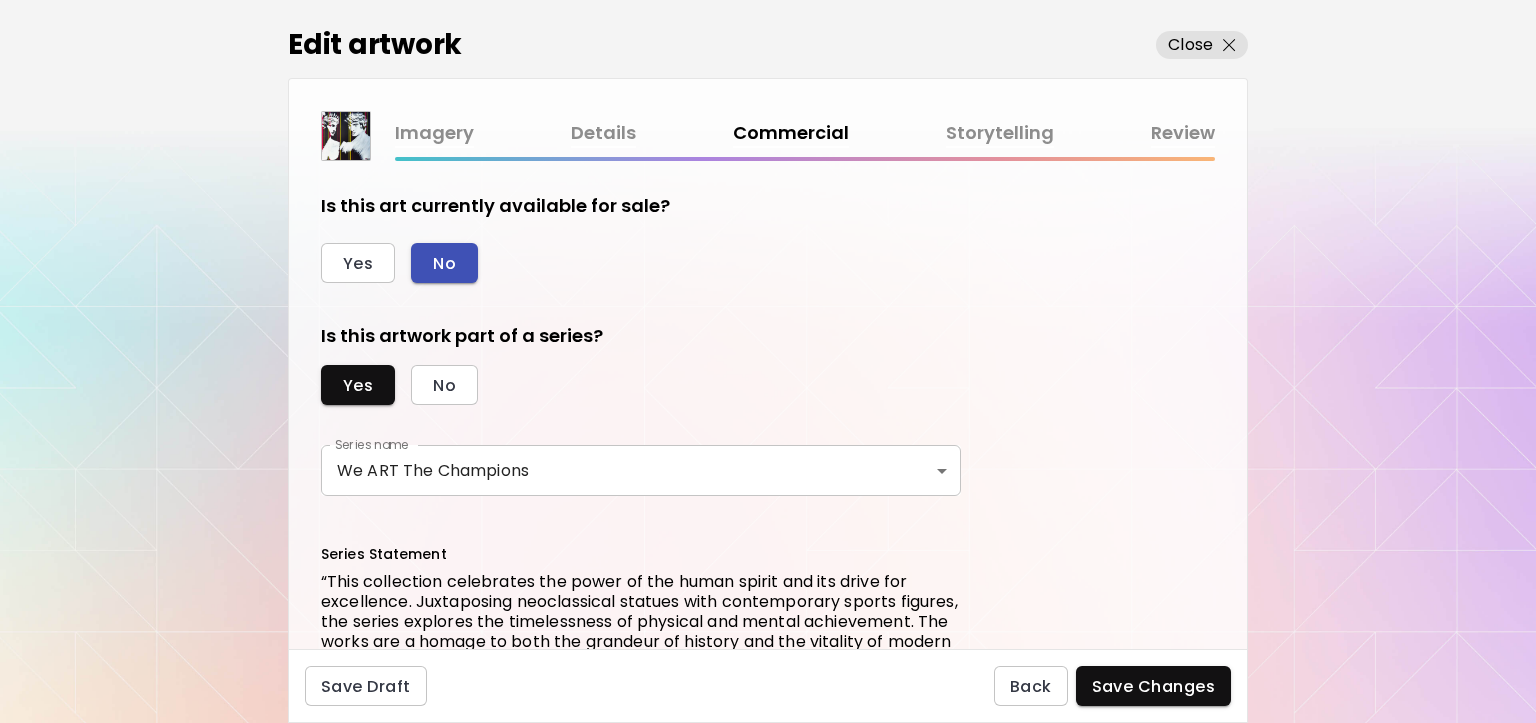 click on "No" at bounding box center [444, 263] 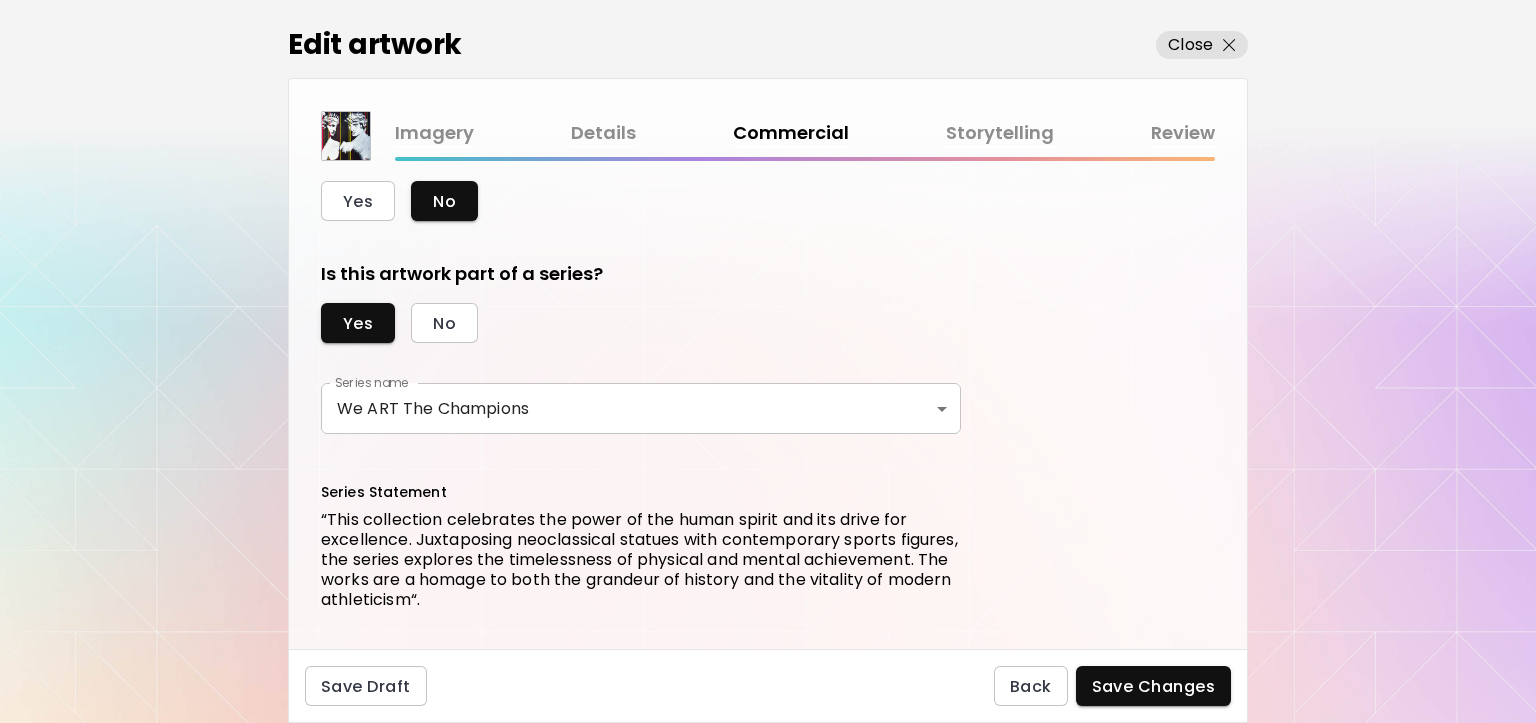 scroll, scrollTop: 0, scrollLeft: 0, axis: both 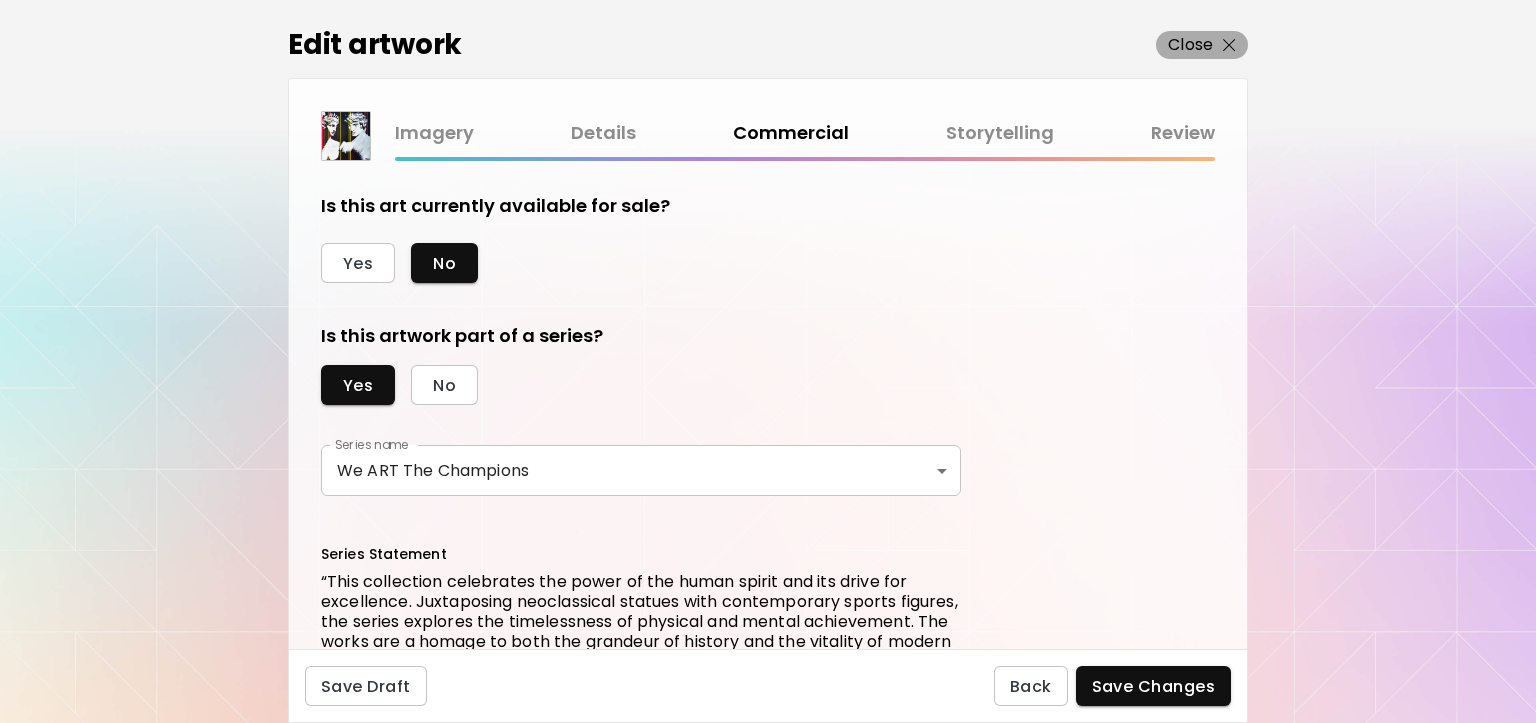 click on "Close" at bounding box center [1202, 45] 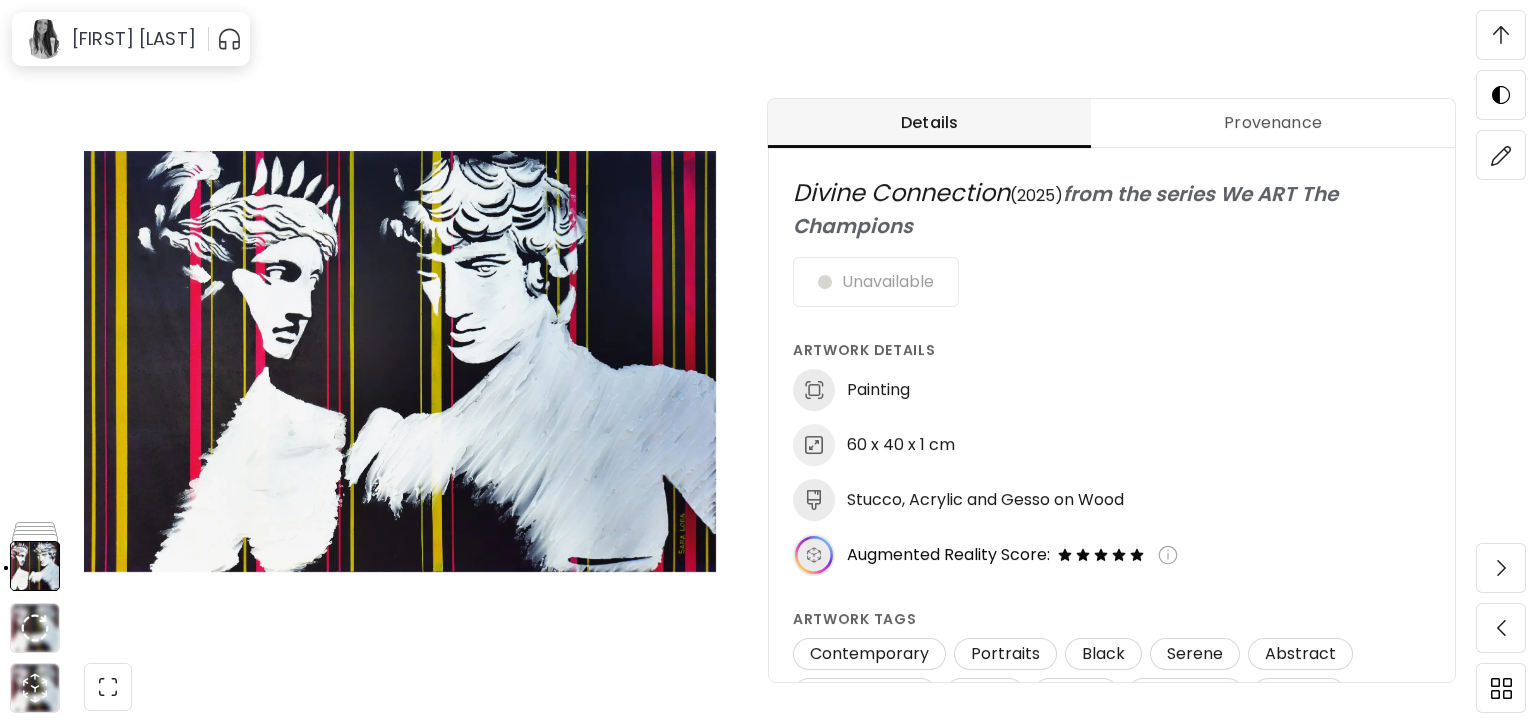 scroll, scrollTop: 1100, scrollLeft: 0, axis: vertical 